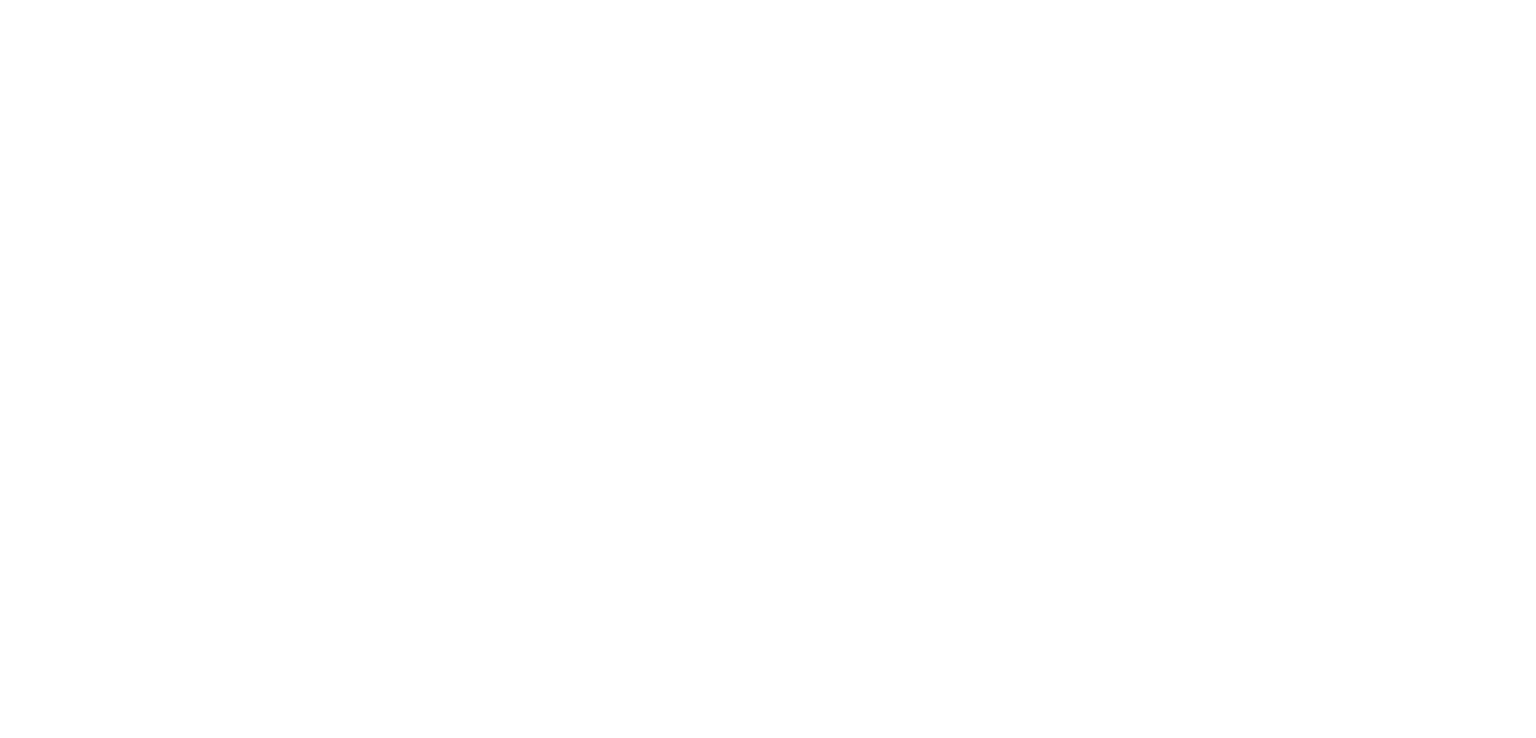 scroll, scrollTop: 0, scrollLeft: 0, axis: both 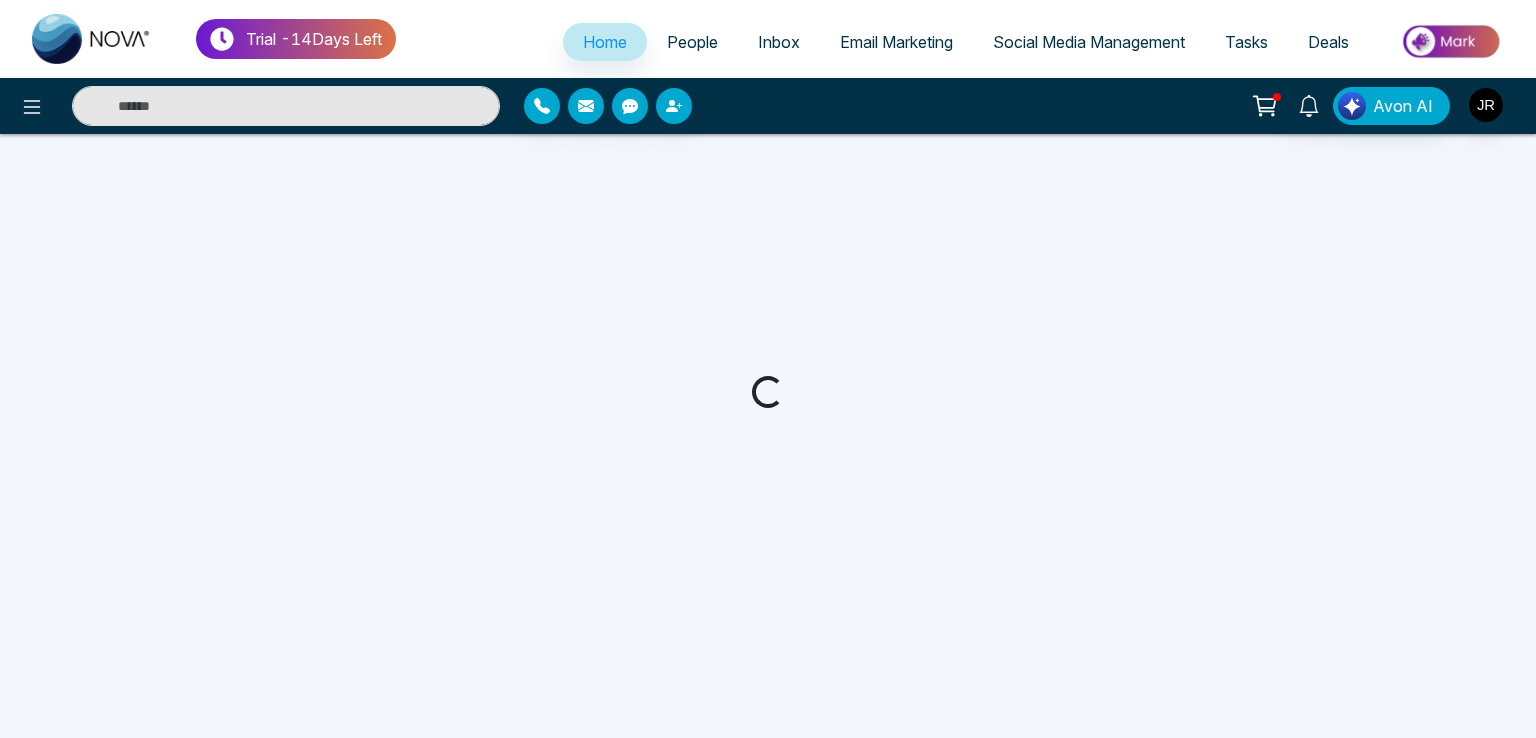 select on "*" 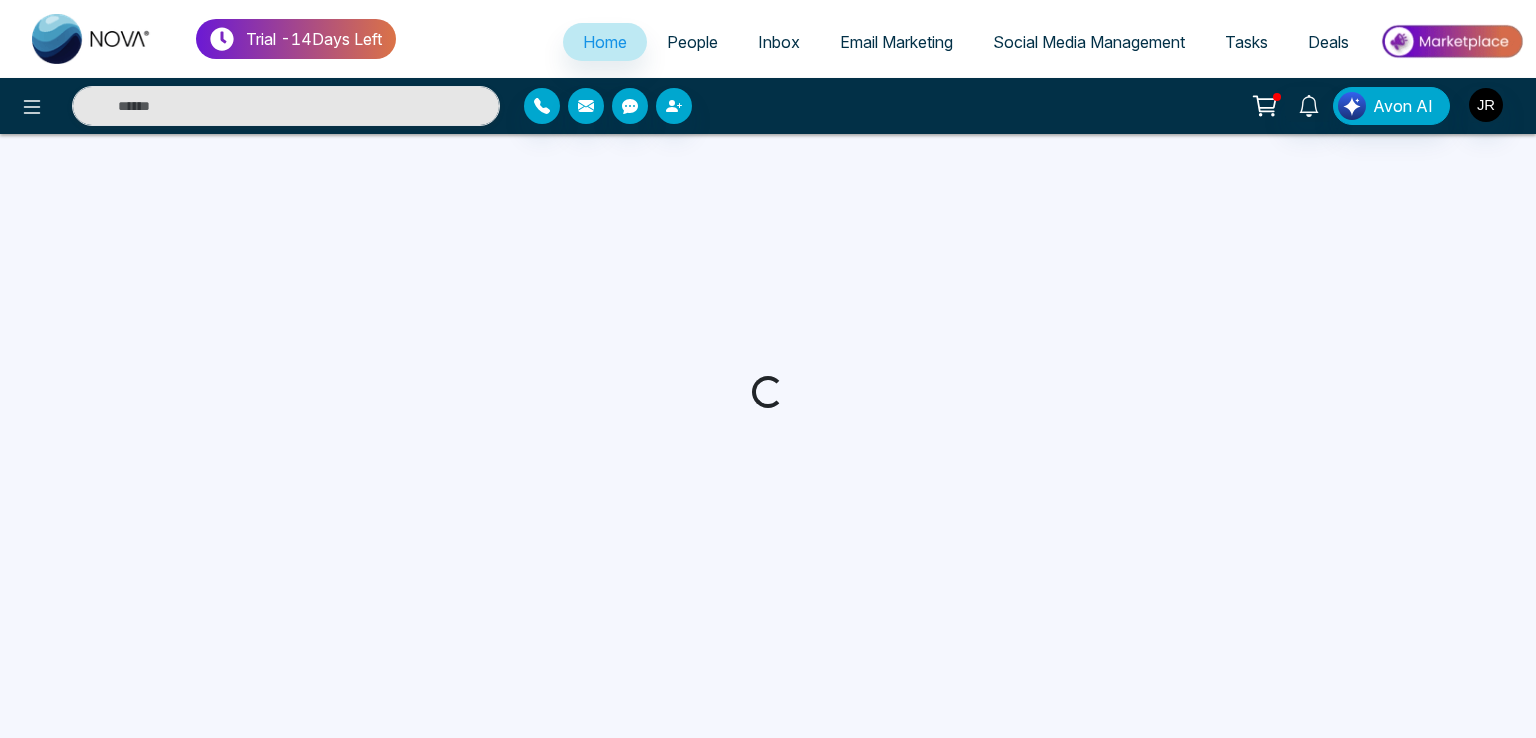 select on "*" 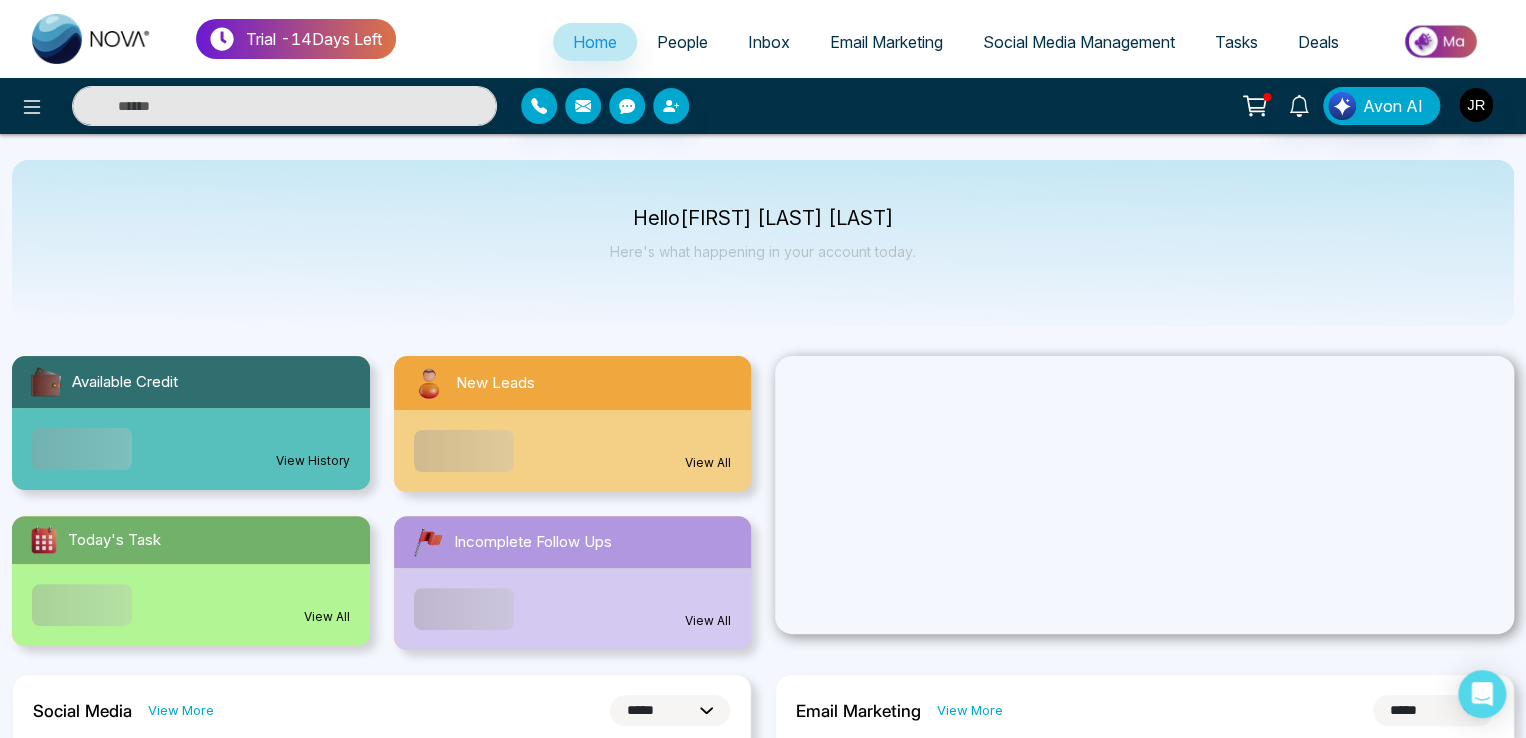 click on "People" at bounding box center [682, 42] 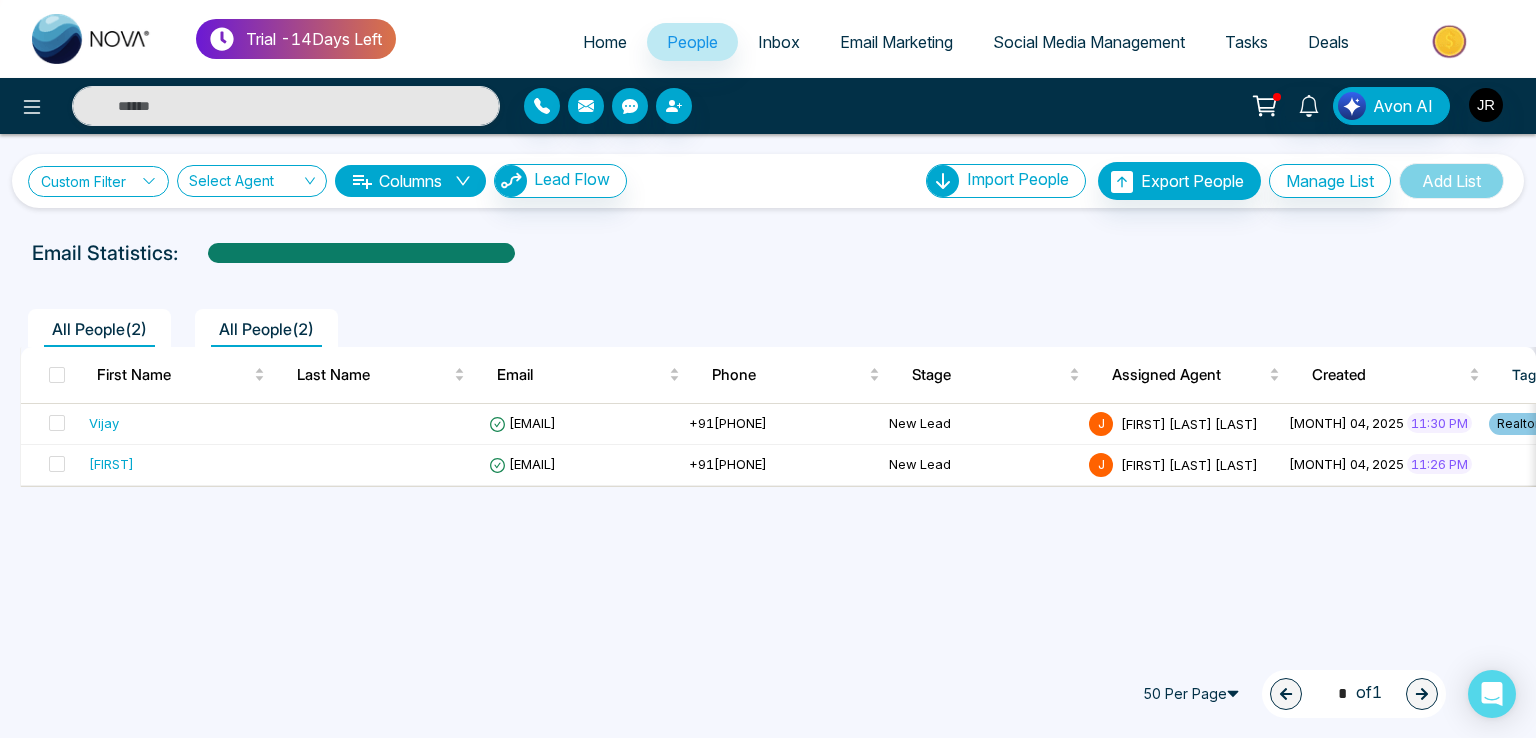 click on "Custom Filter" at bounding box center [98, 181] 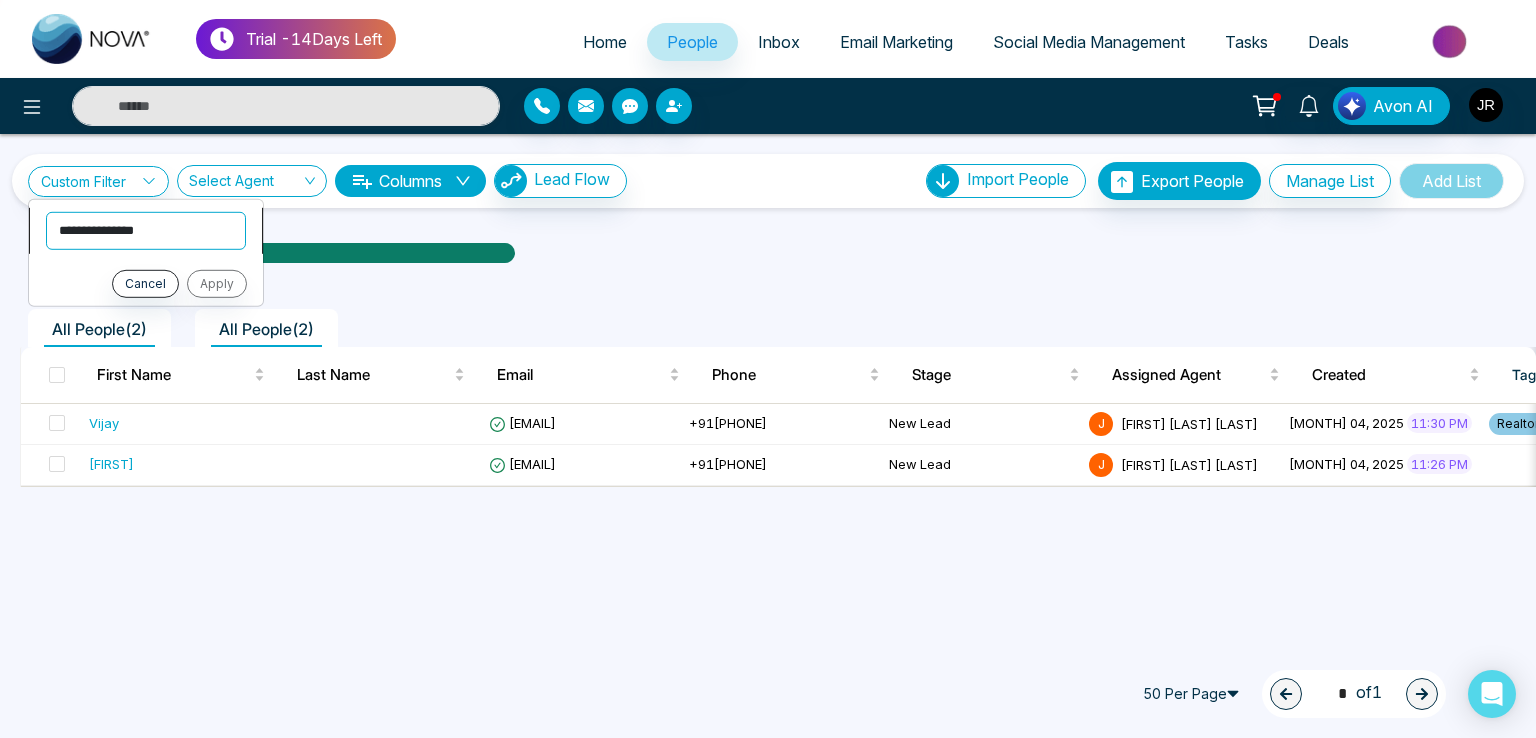 click on "**********" at bounding box center [146, 230] 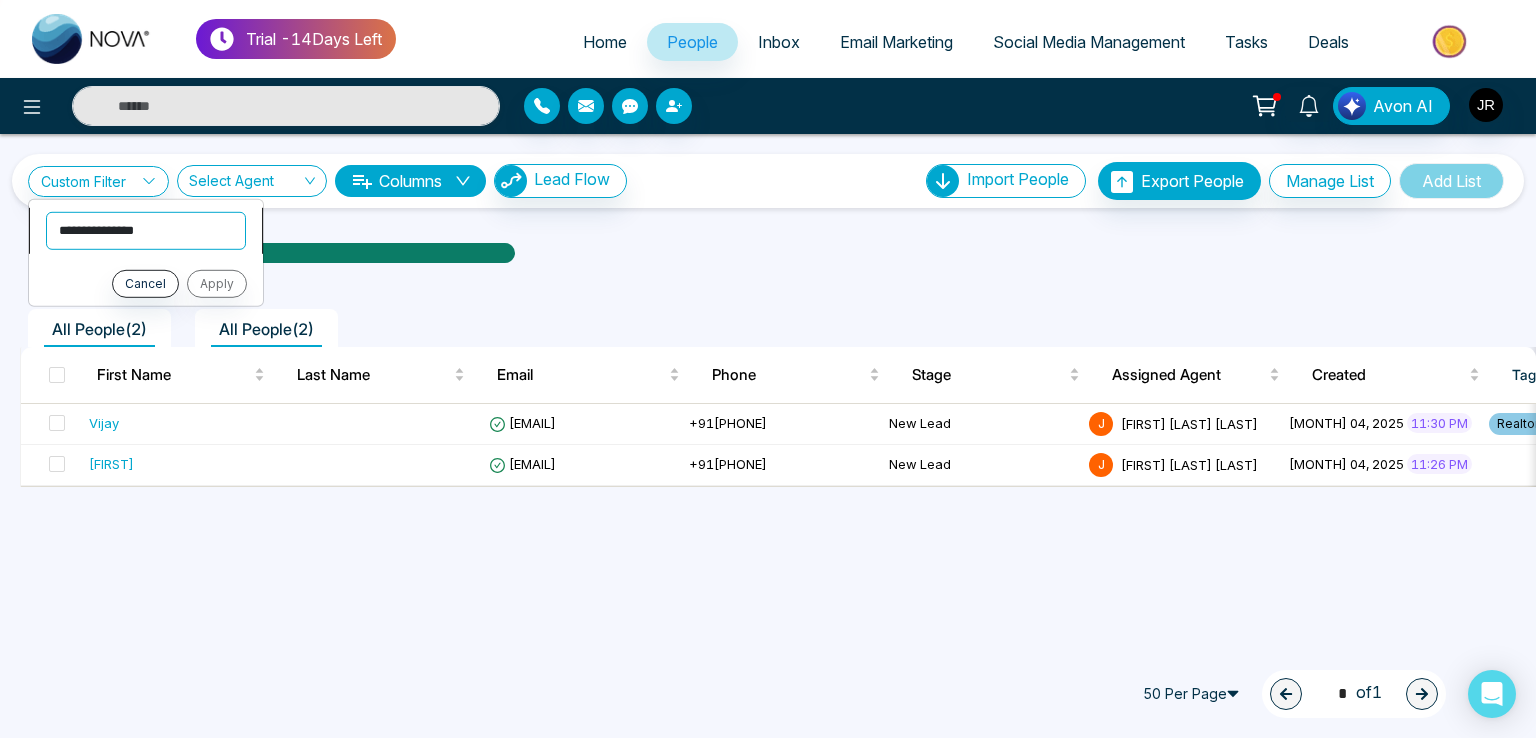 select on "*****" 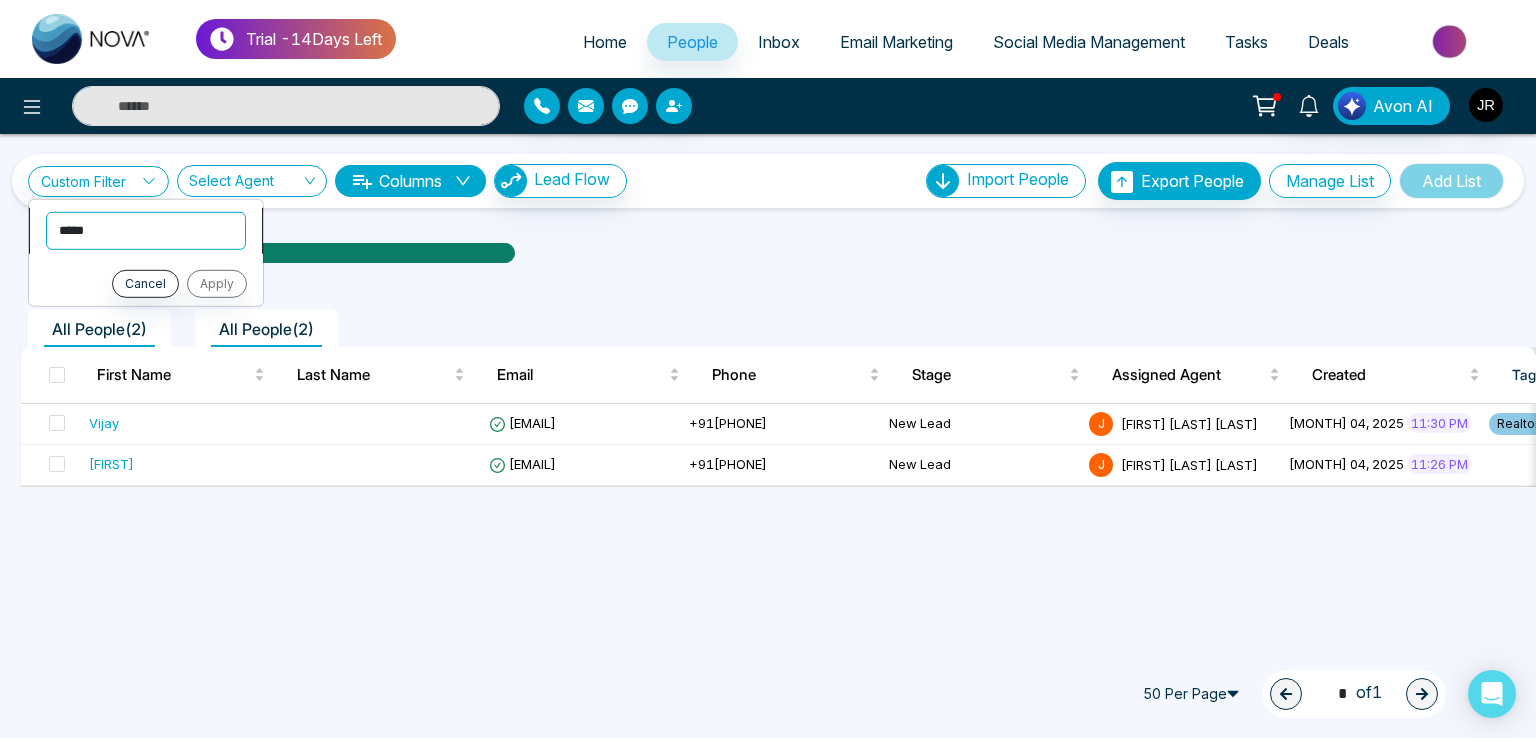 click on "**********" at bounding box center [146, 230] 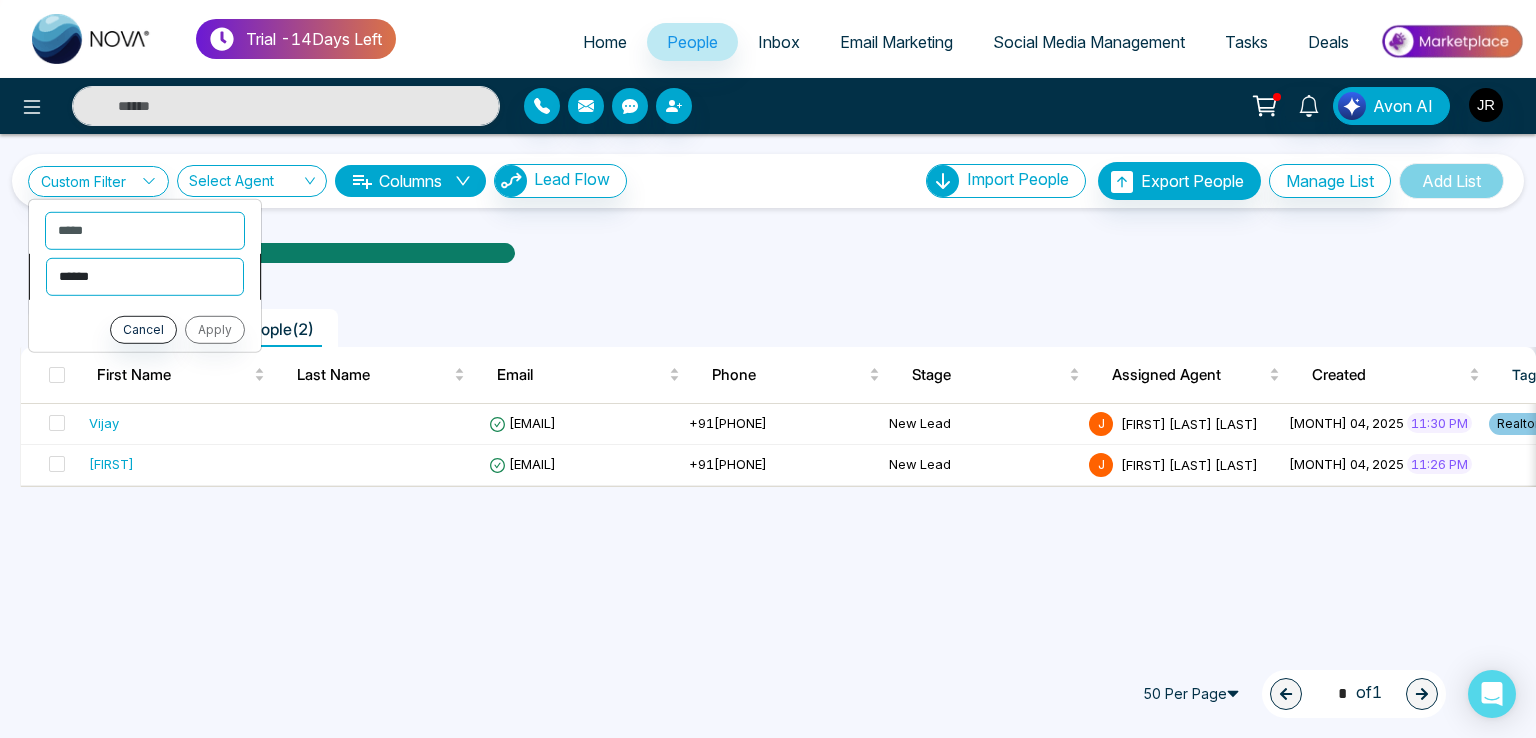 click on "**********" at bounding box center [145, 276] 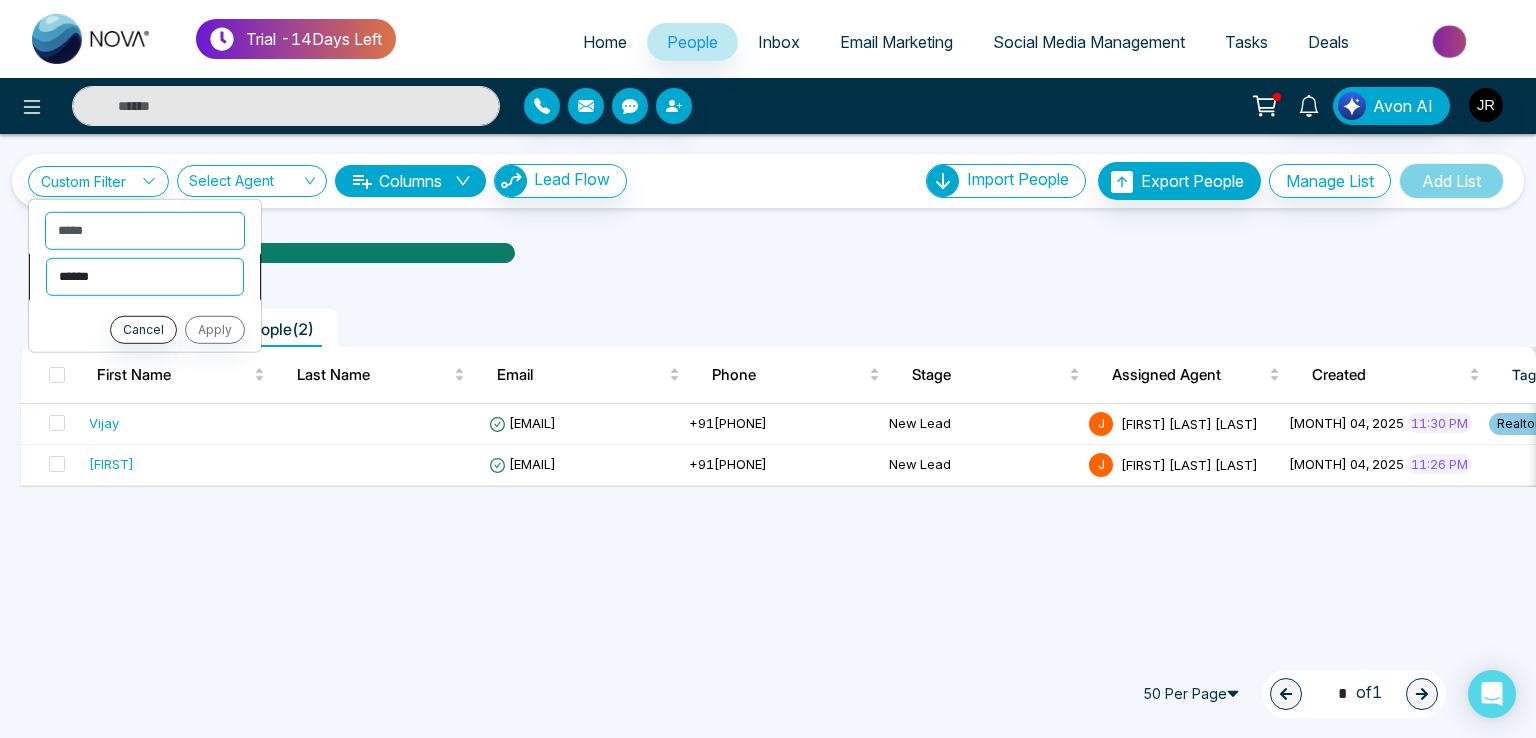 select on "********" 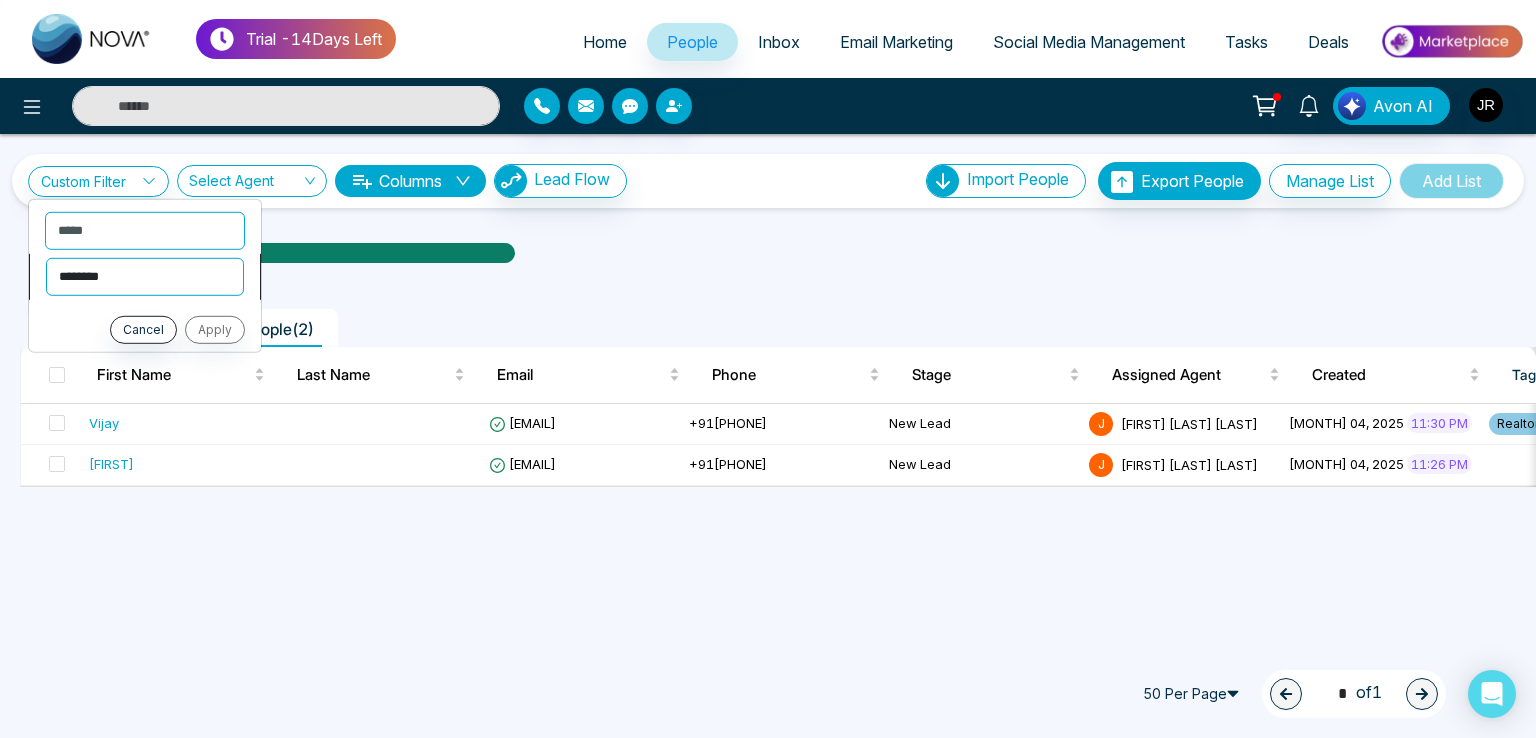 click on "**********" at bounding box center (145, 276) 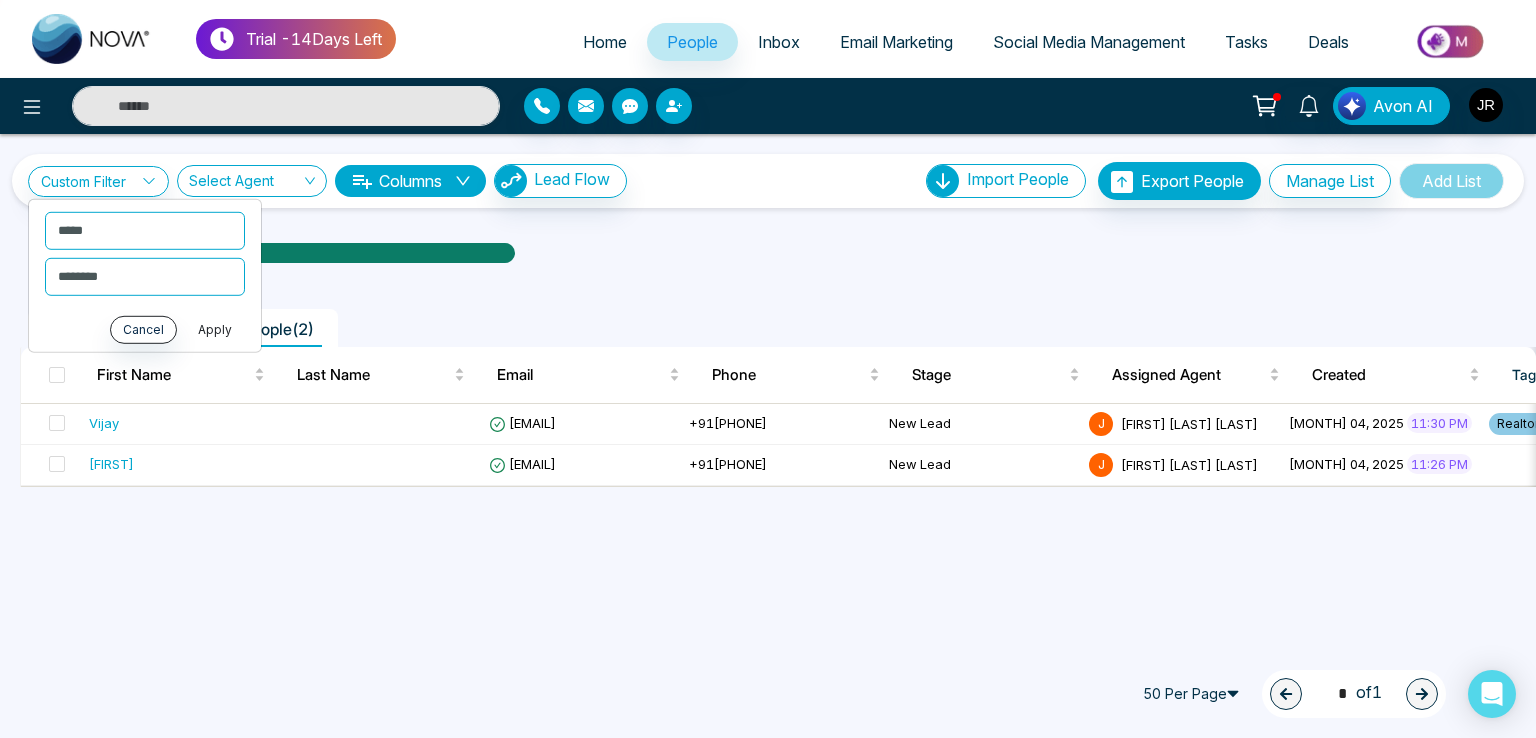 click on "Apply" at bounding box center [215, 329] 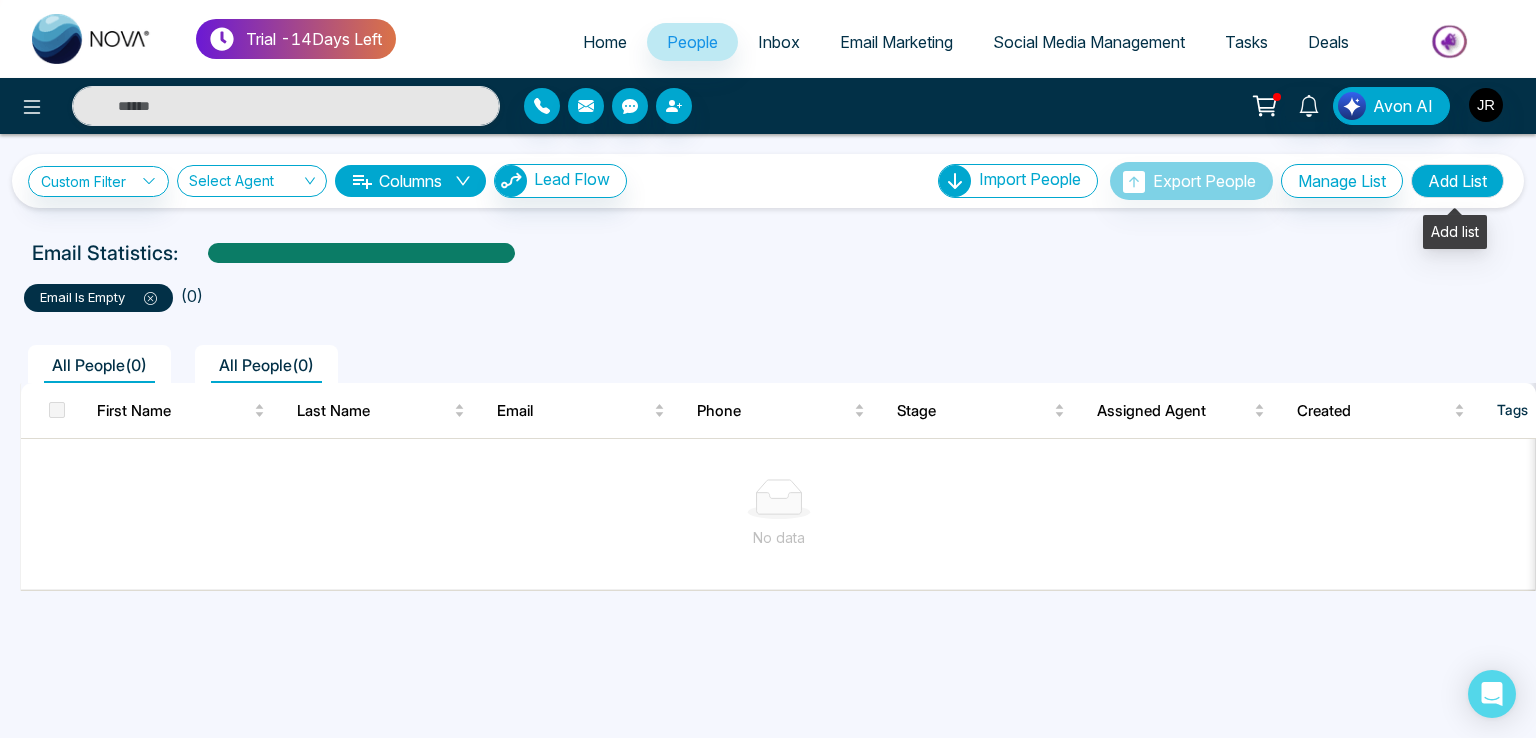 click on "Add List" at bounding box center (1457, 181) 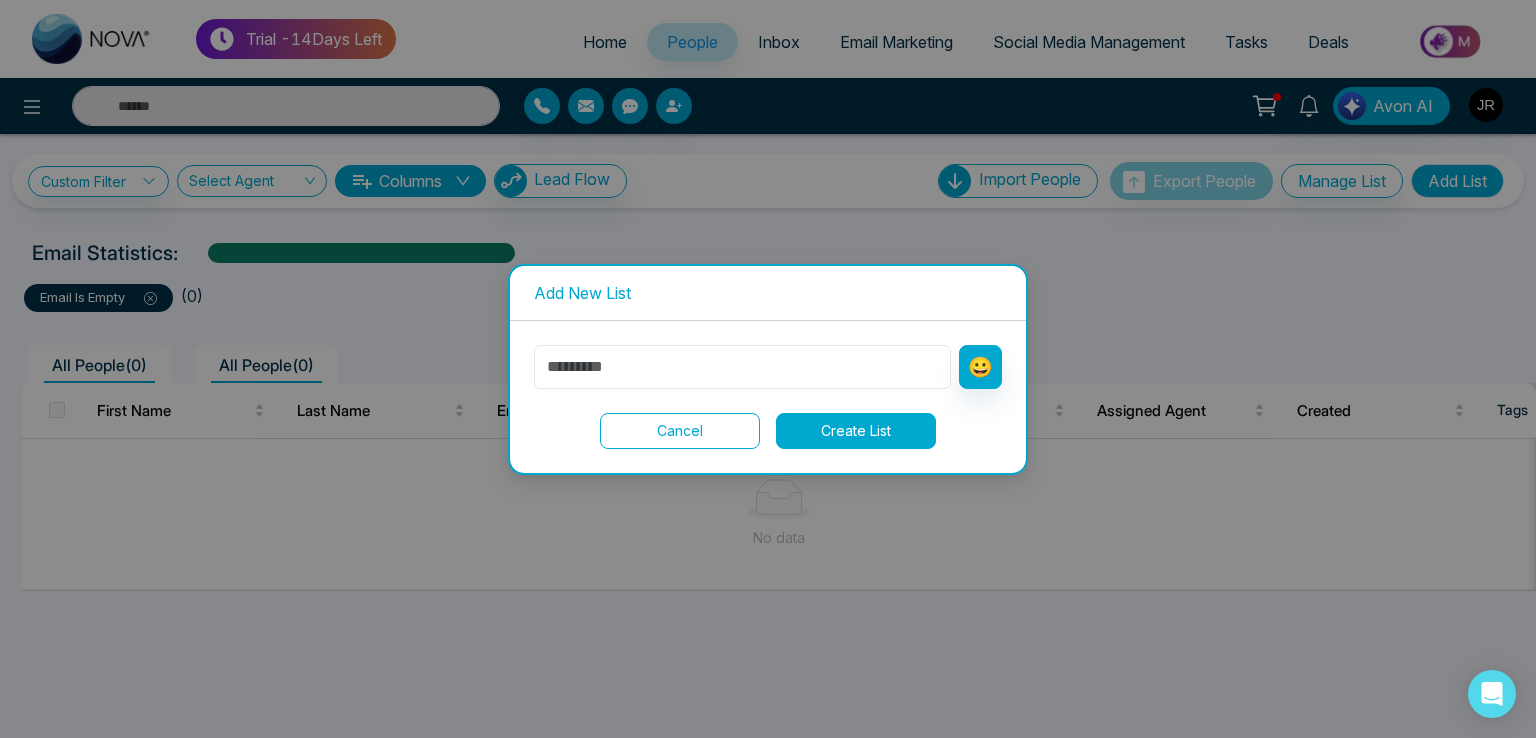 click at bounding box center [742, 367] 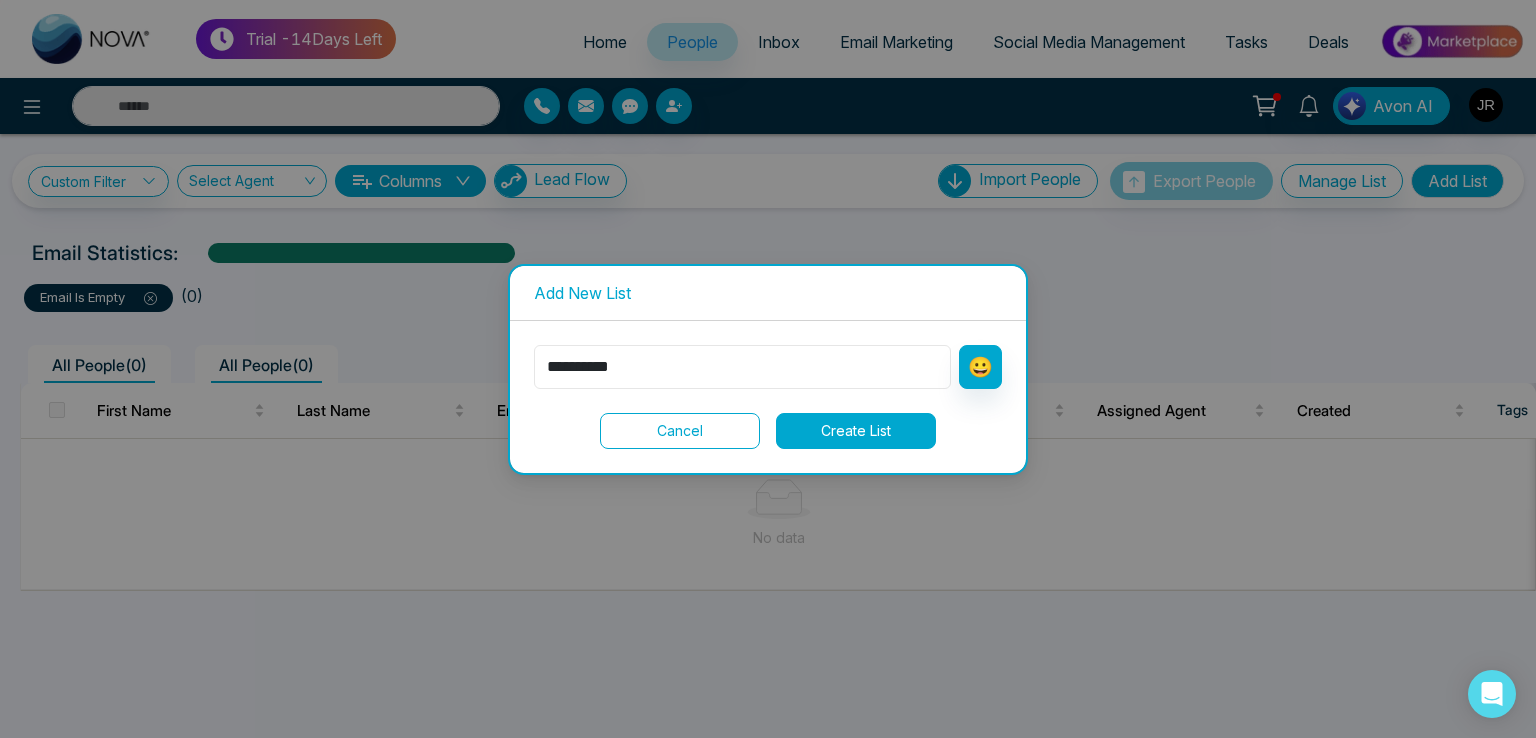 type on "**********" 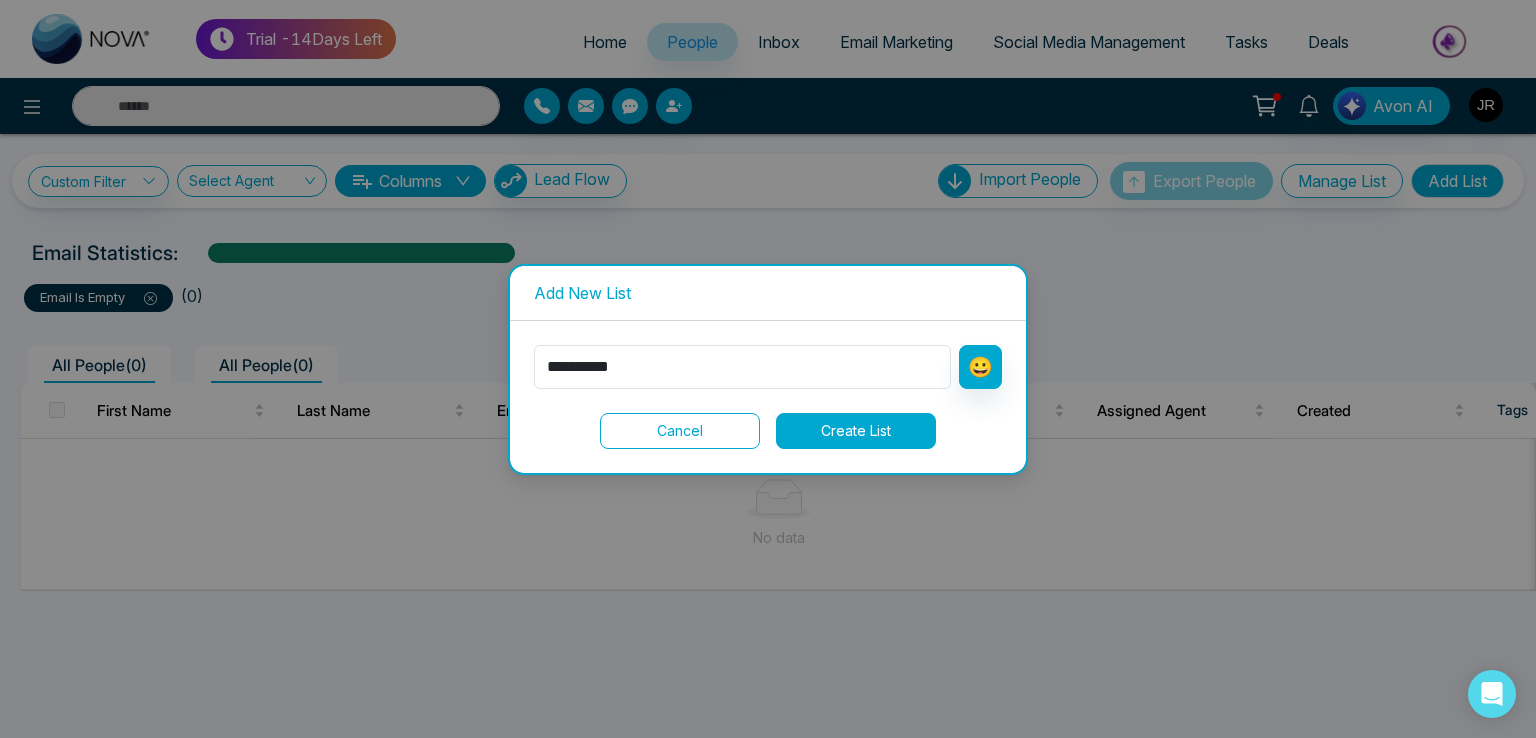 click on "Cancel" at bounding box center (680, 431) 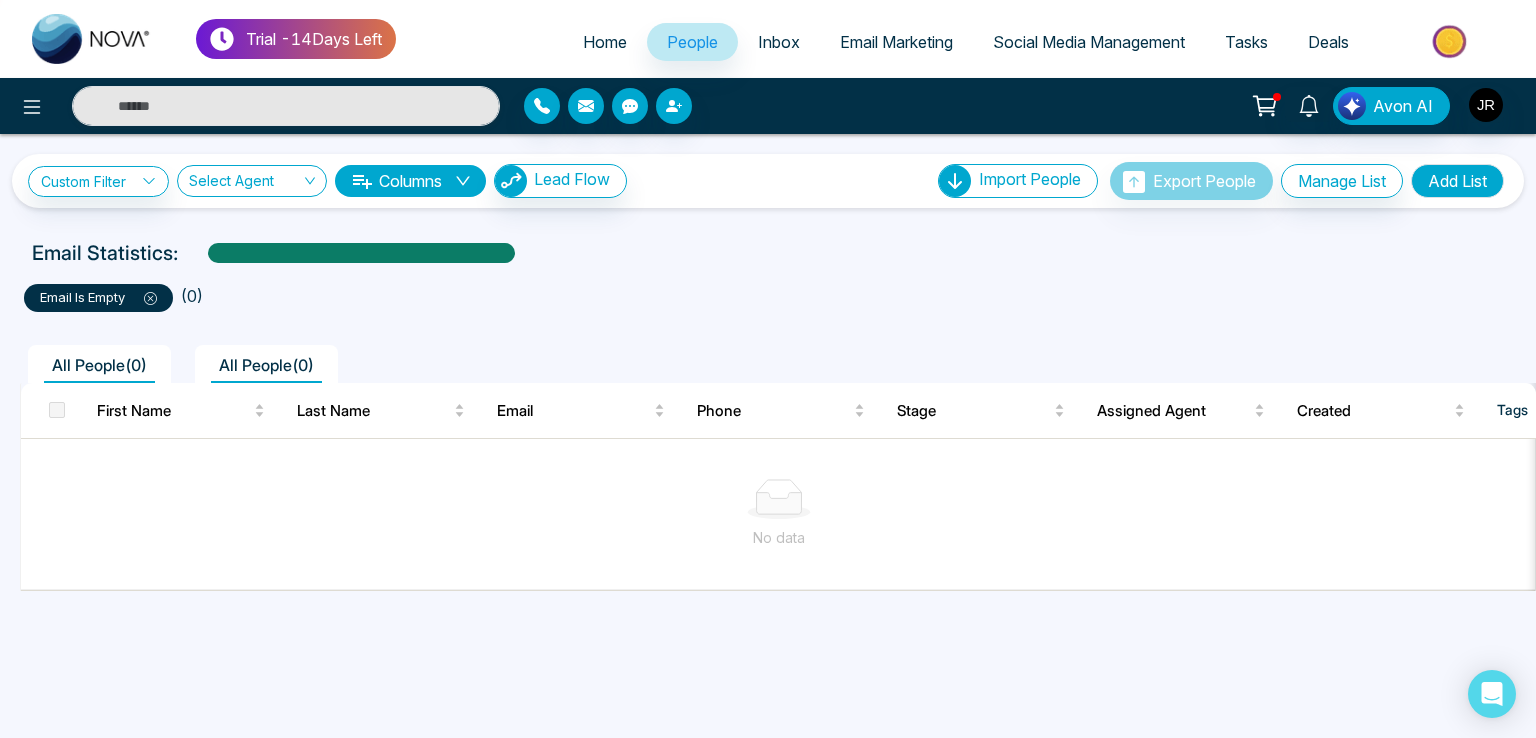 click 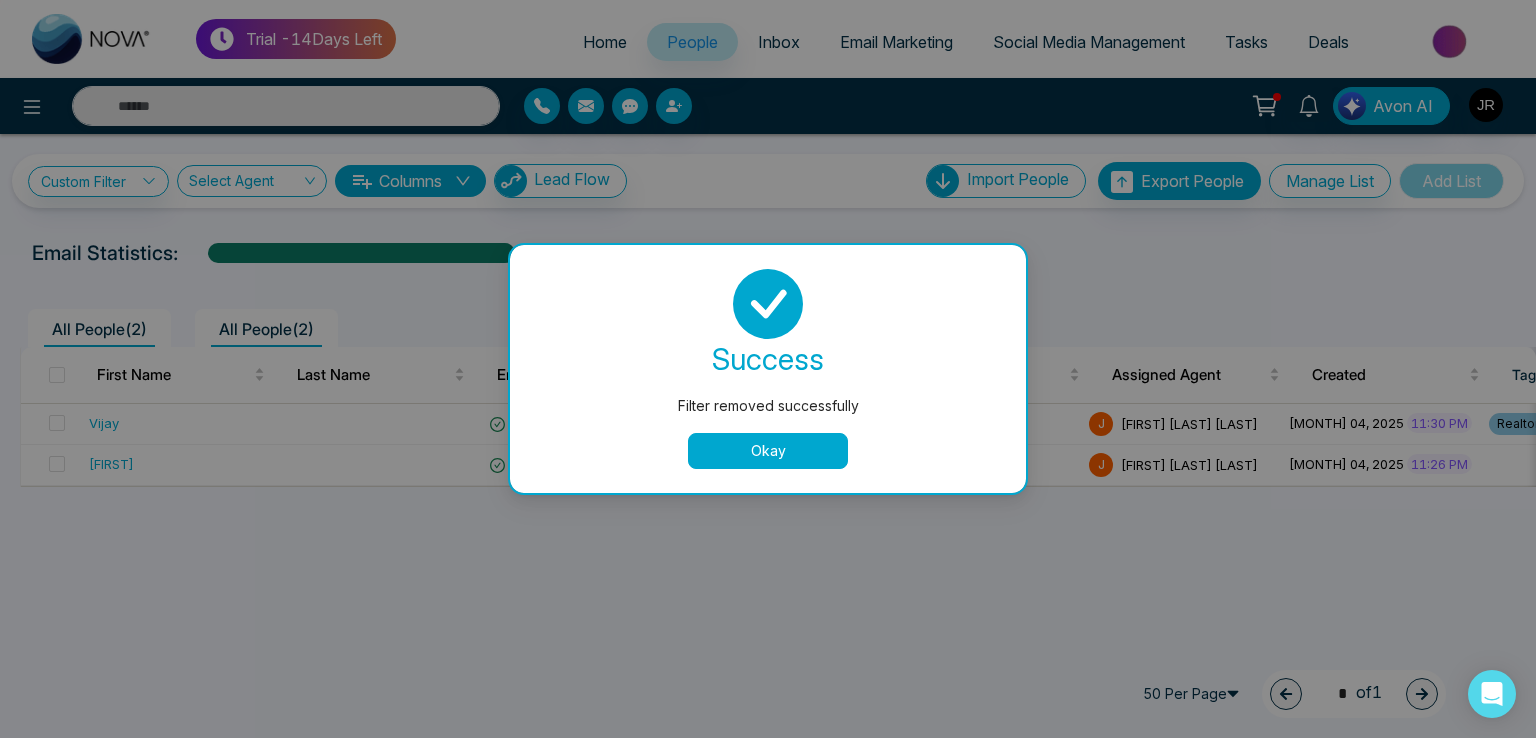 click on "Okay" at bounding box center (768, 451) 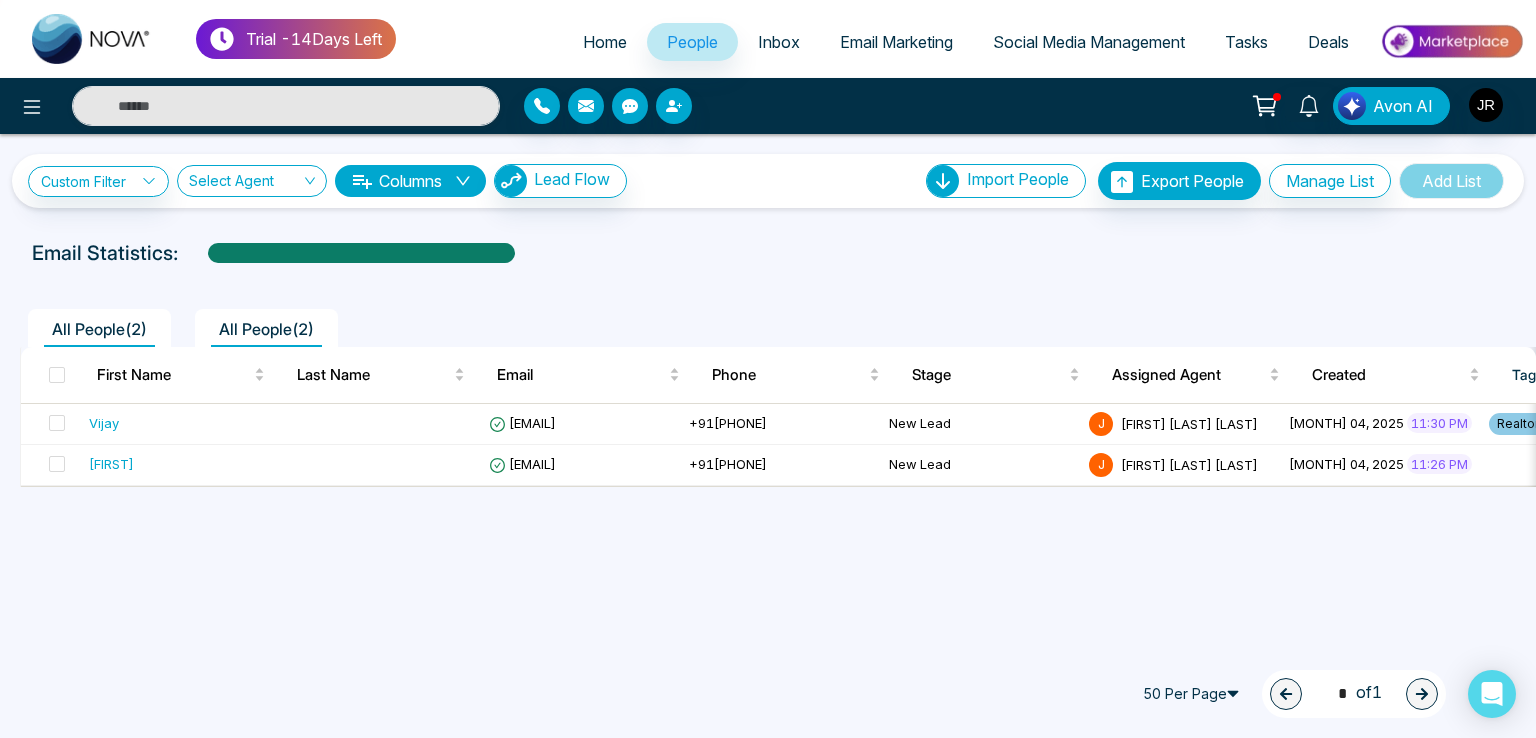 click on "All People  ( 2 )" at bounding box center [99, 332] 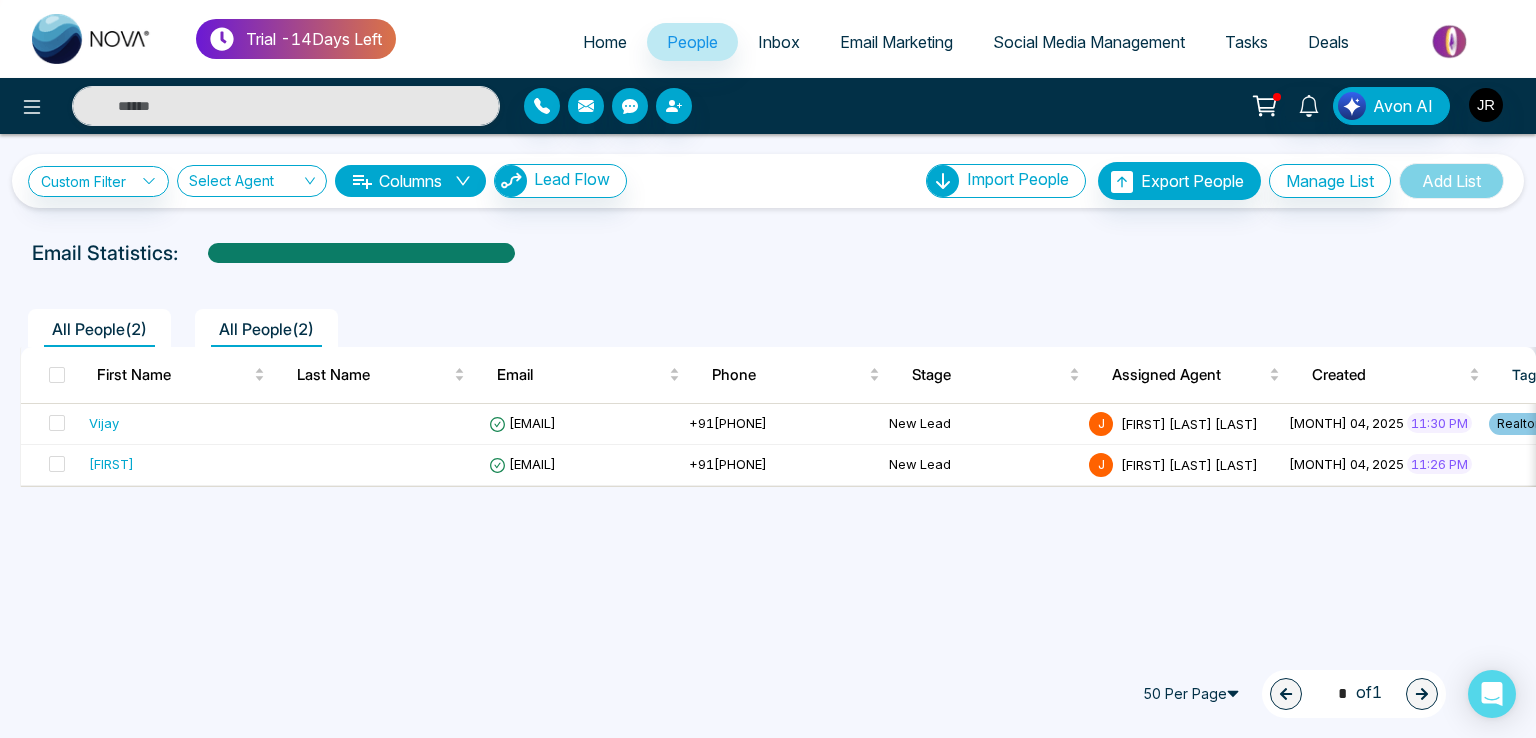 click on "All People  ( 2 )" at bounding box center [266, 329] 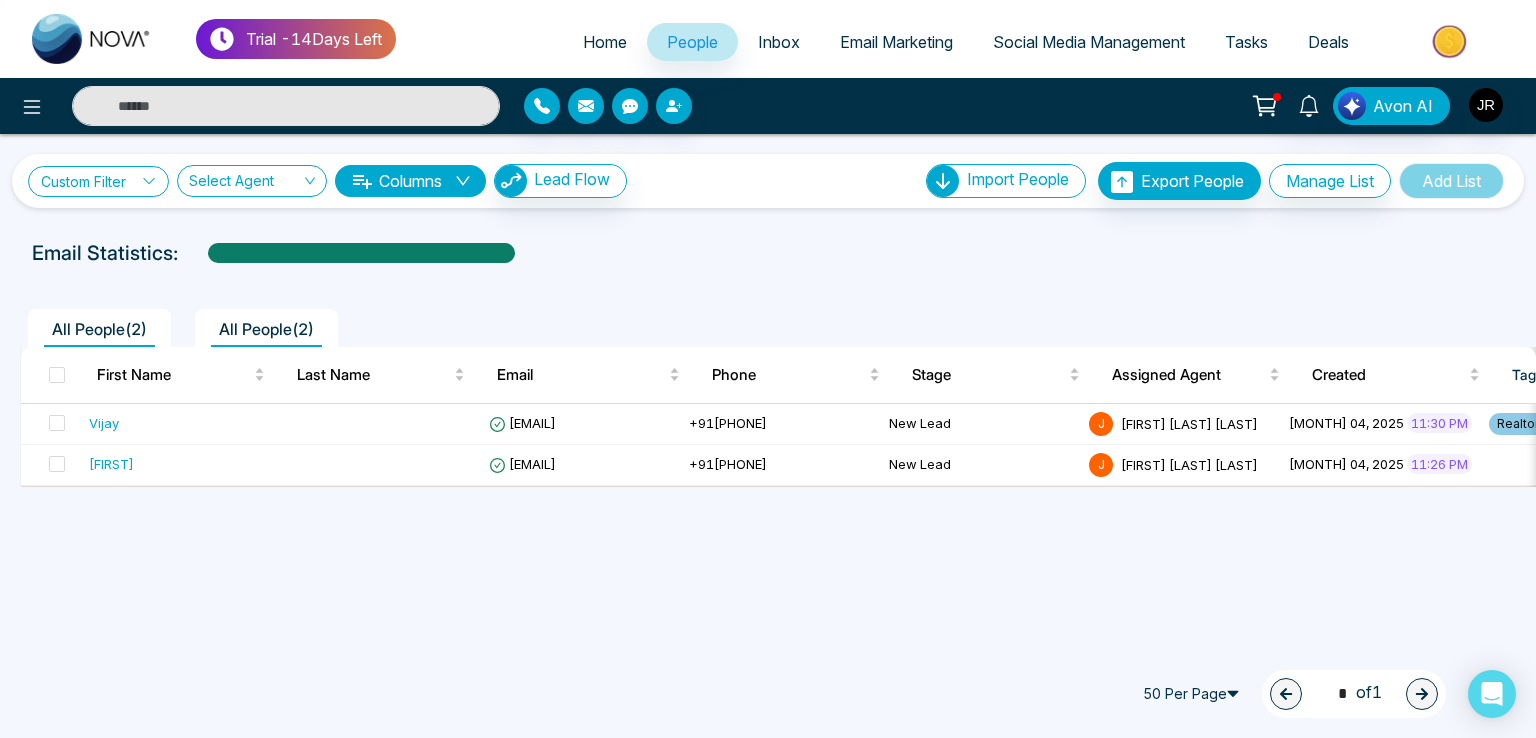 click on "Custom Filter" at bounding box center (98, 181) 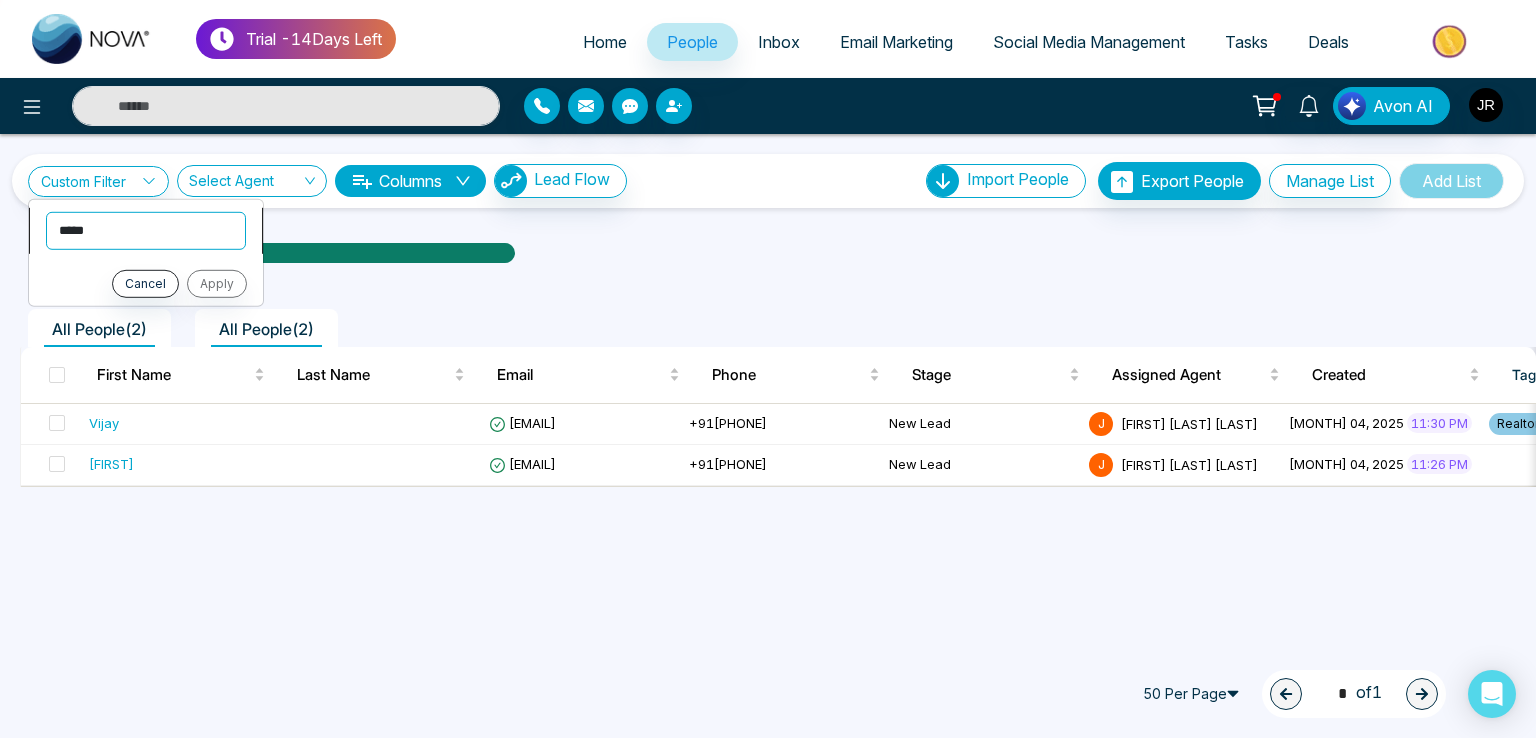 click on "**********" at bounding box center [146, 230] 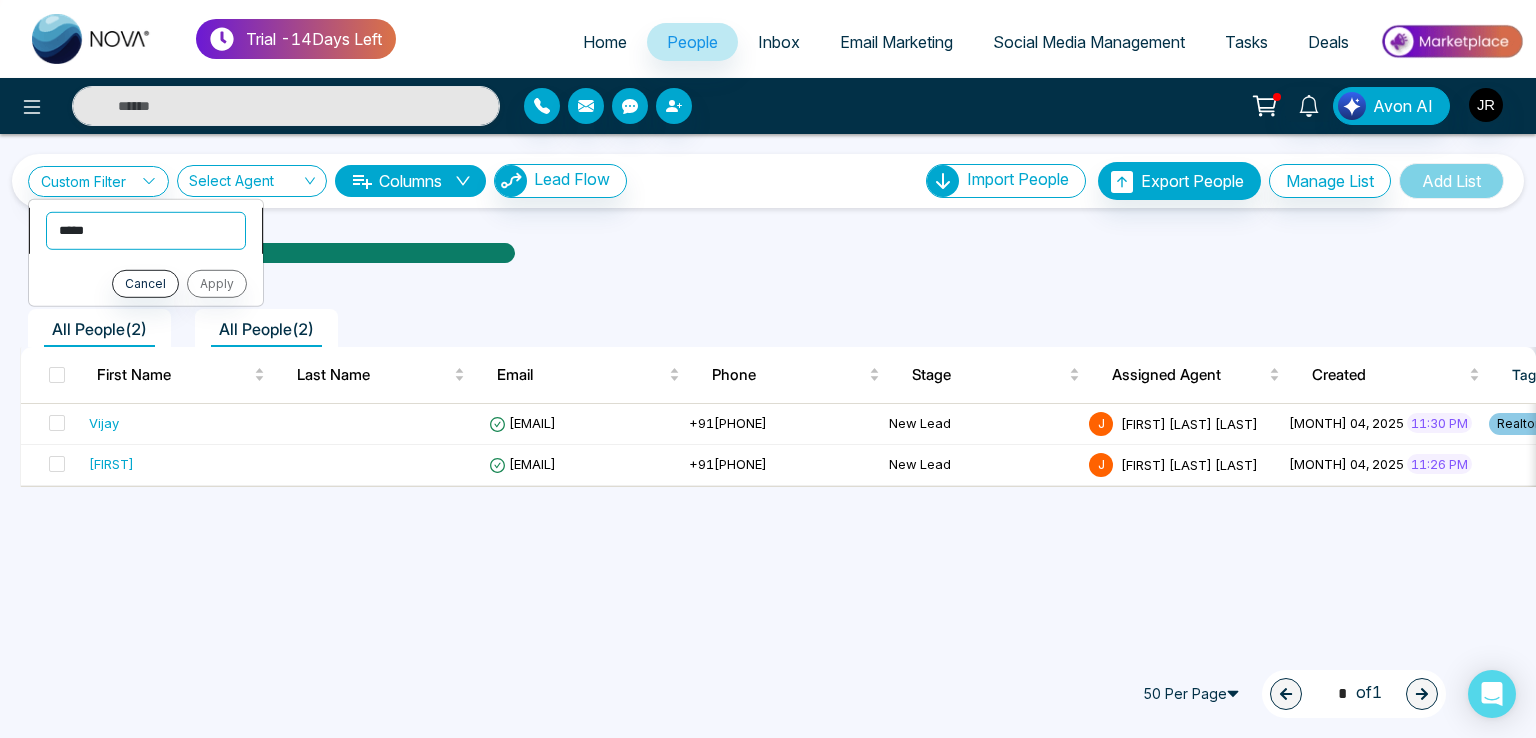 select on "*****" 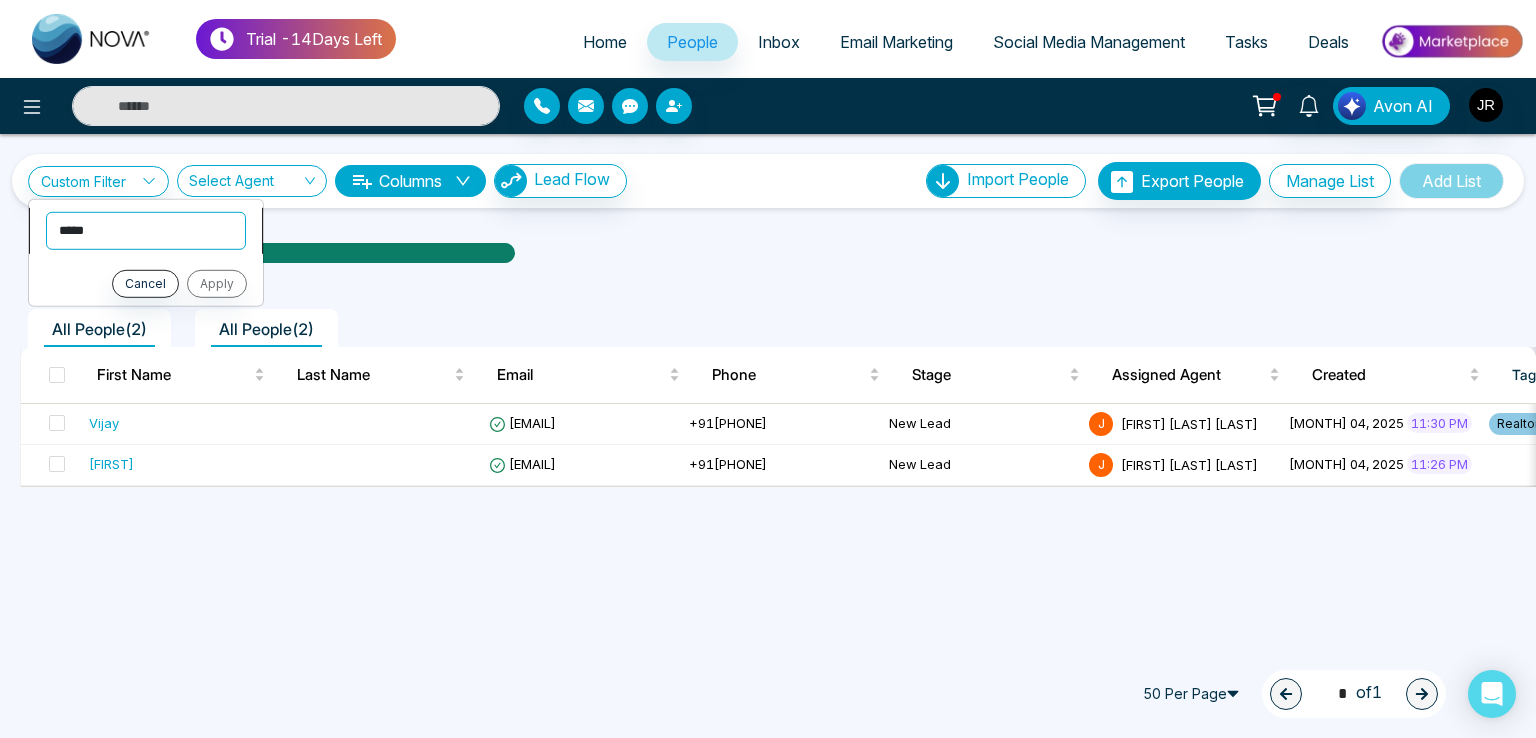 click on "**********" at bounding box center (146, 230) 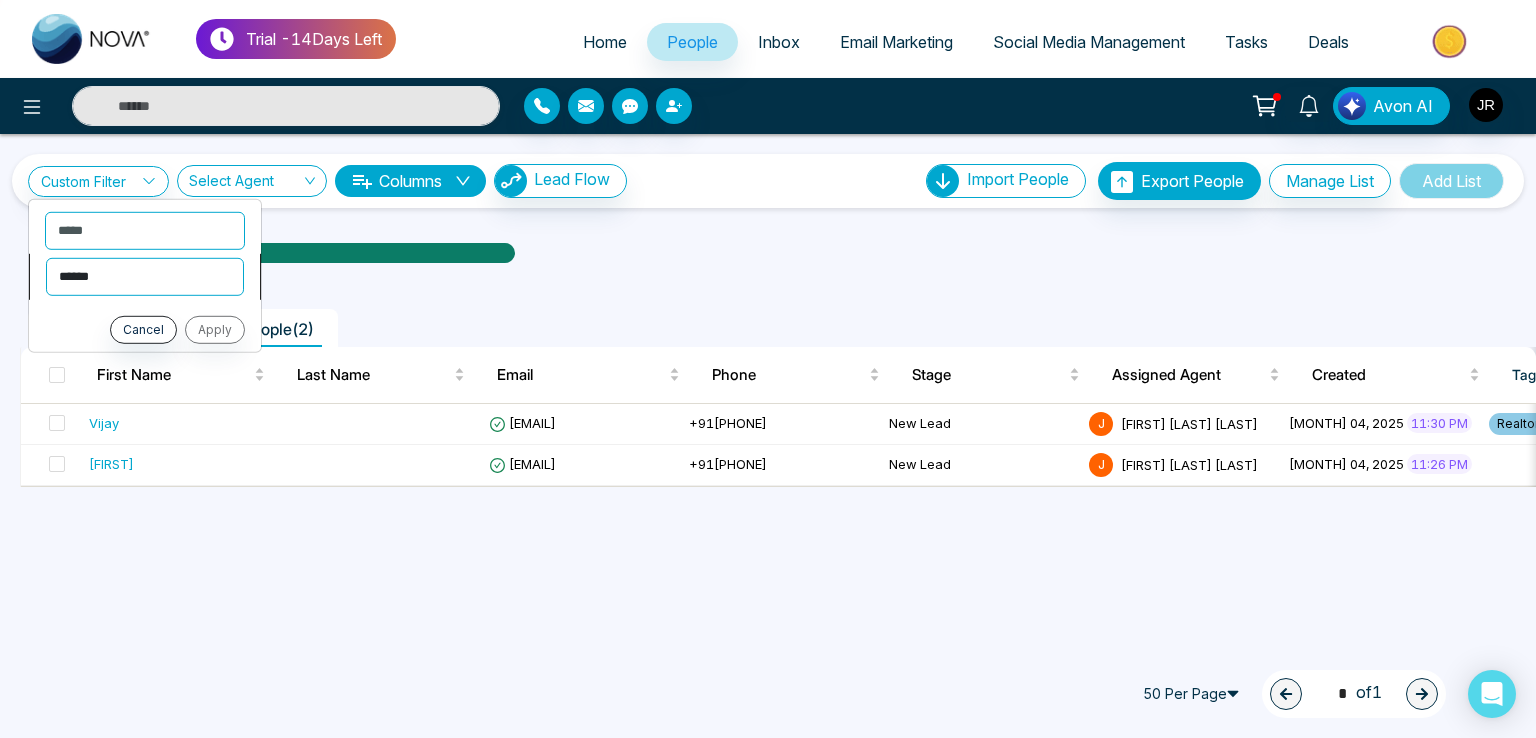 click on "**********" at bounding box center (145, 276) 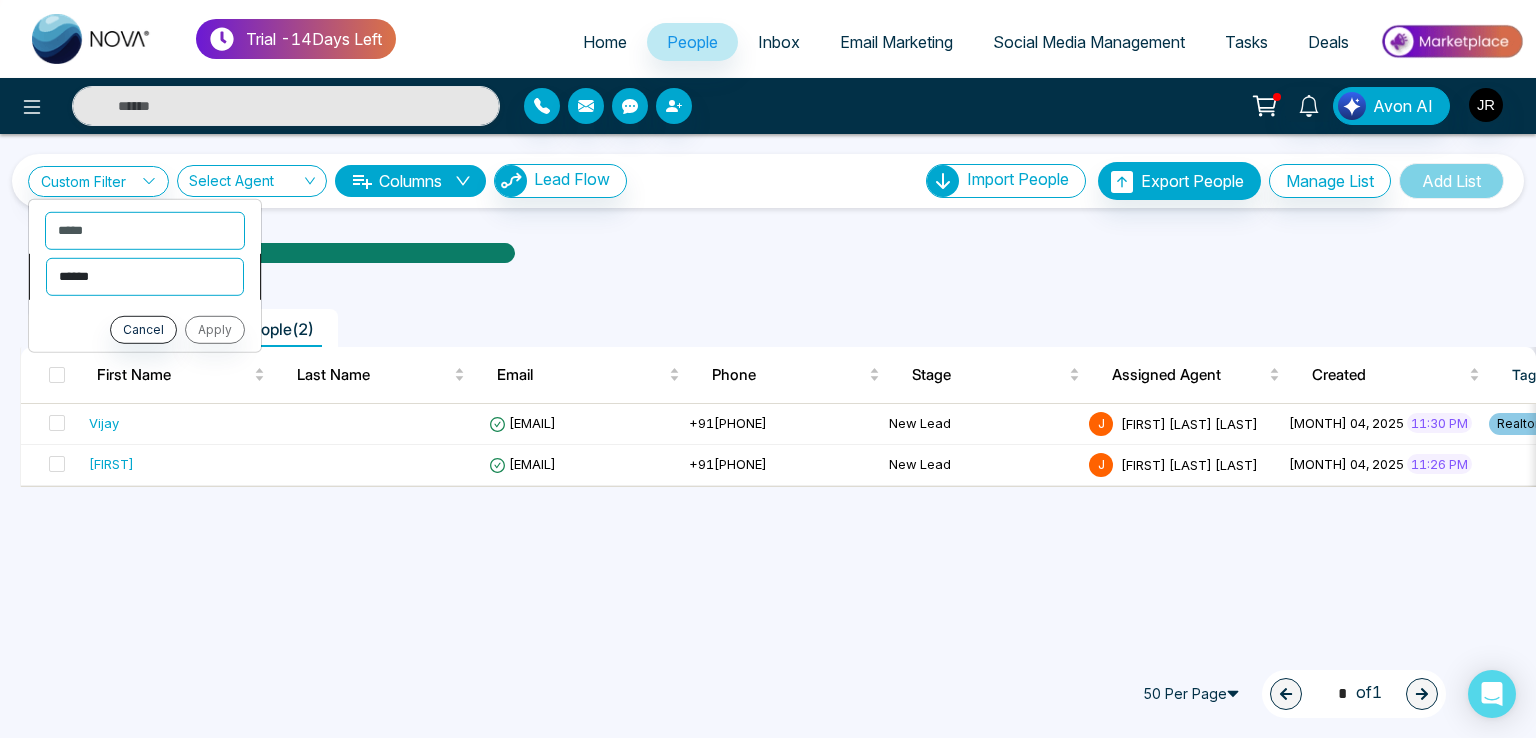 select on "********" 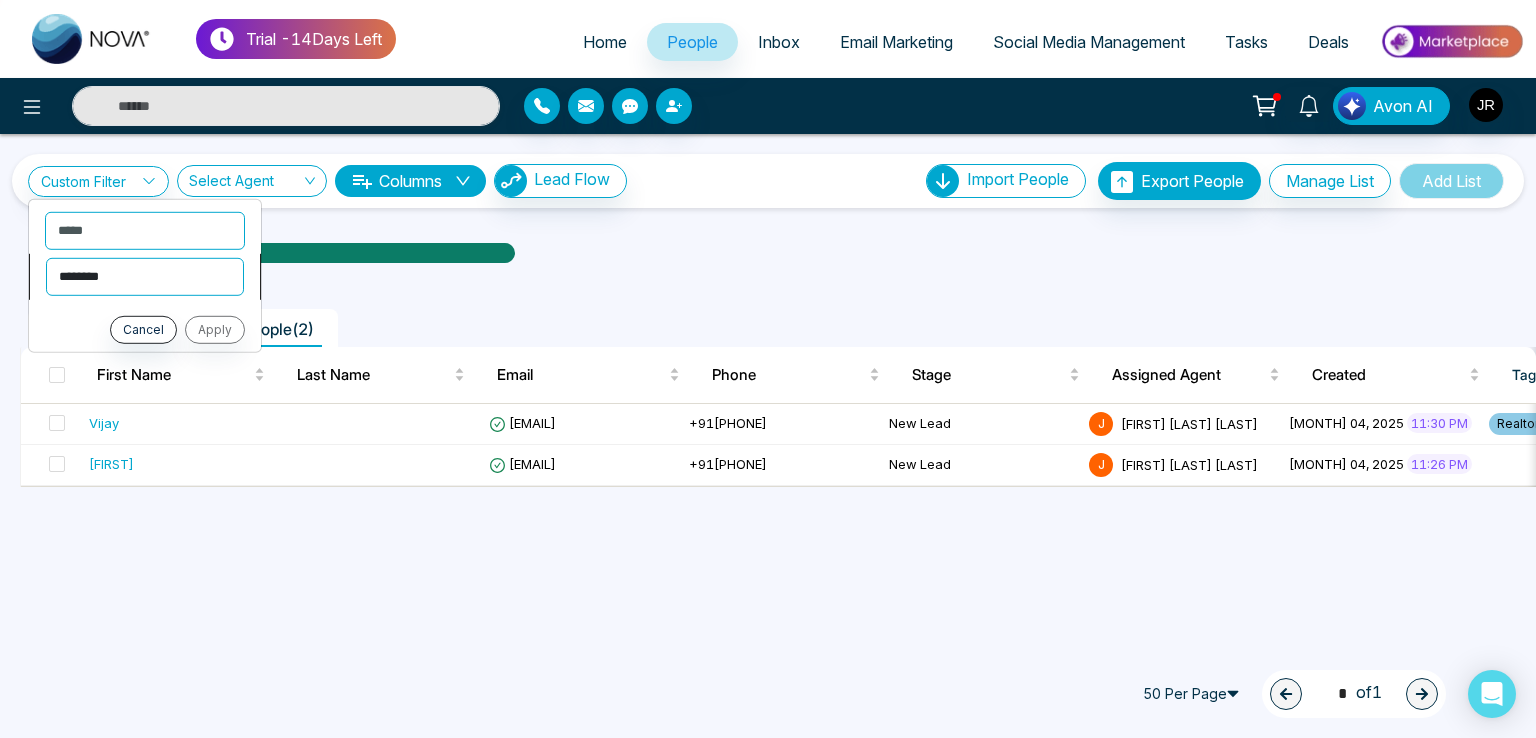 click on "**********" at bounding box center (145, 276) 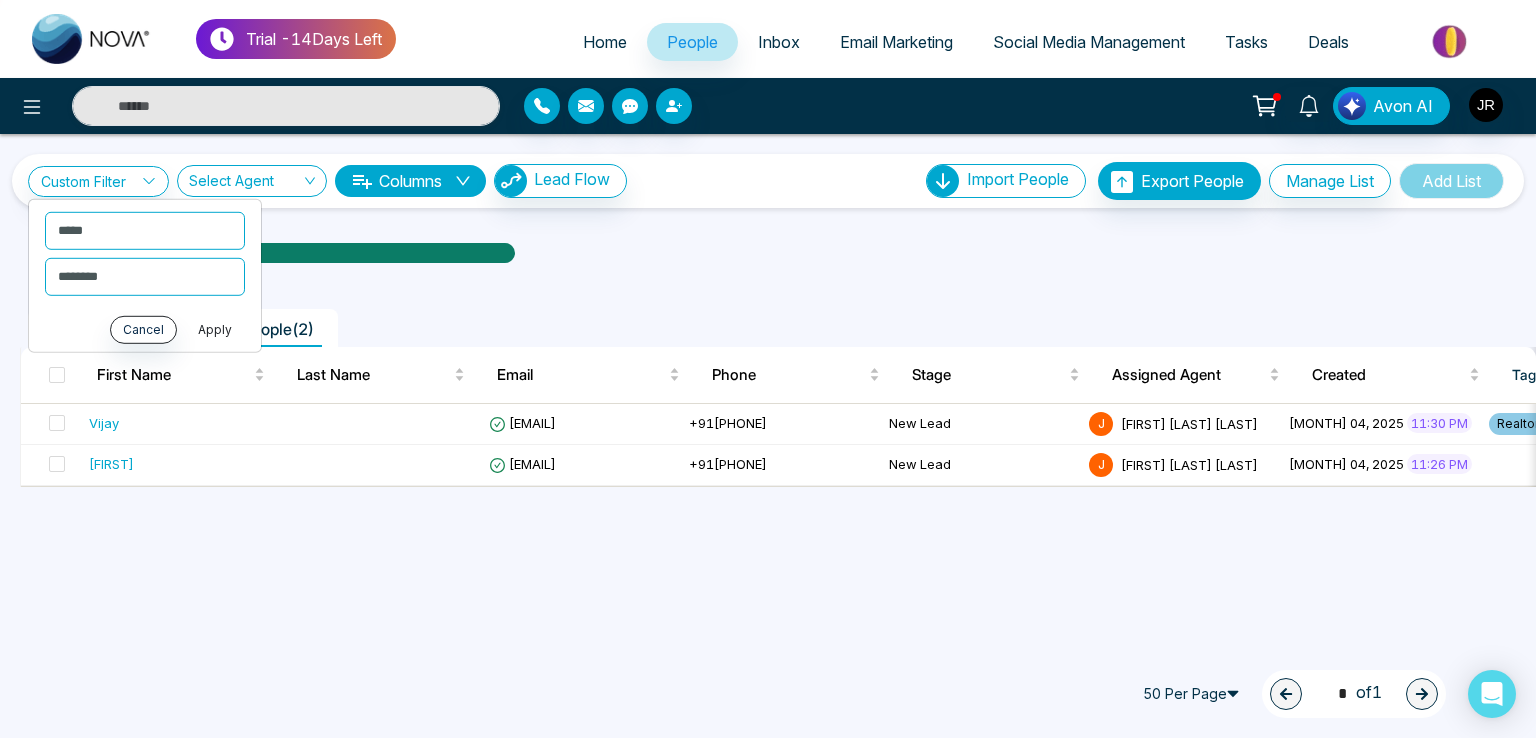 click on "Apply" at bounding box center (215, 329) 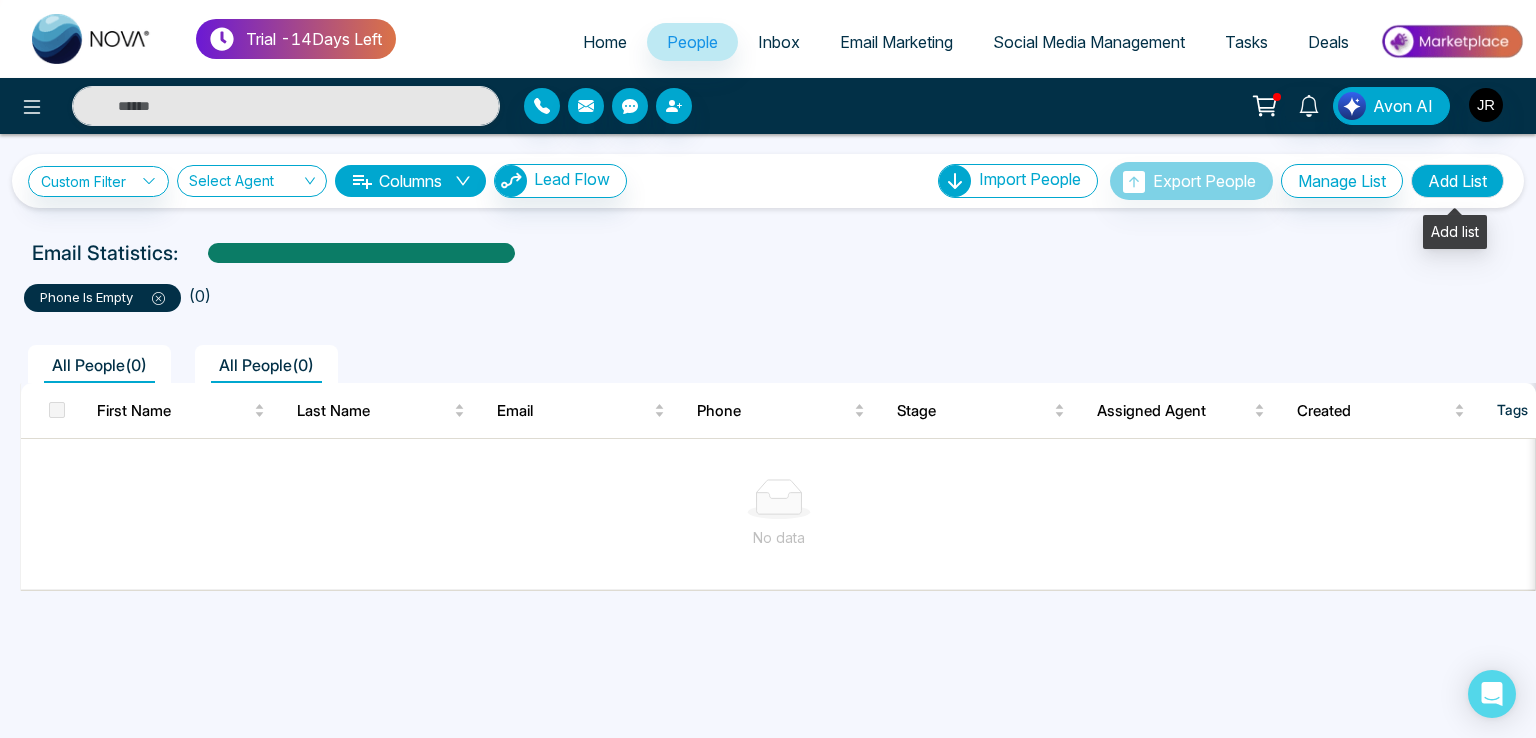 click on "Add List" at bounding box center (1457, 181) 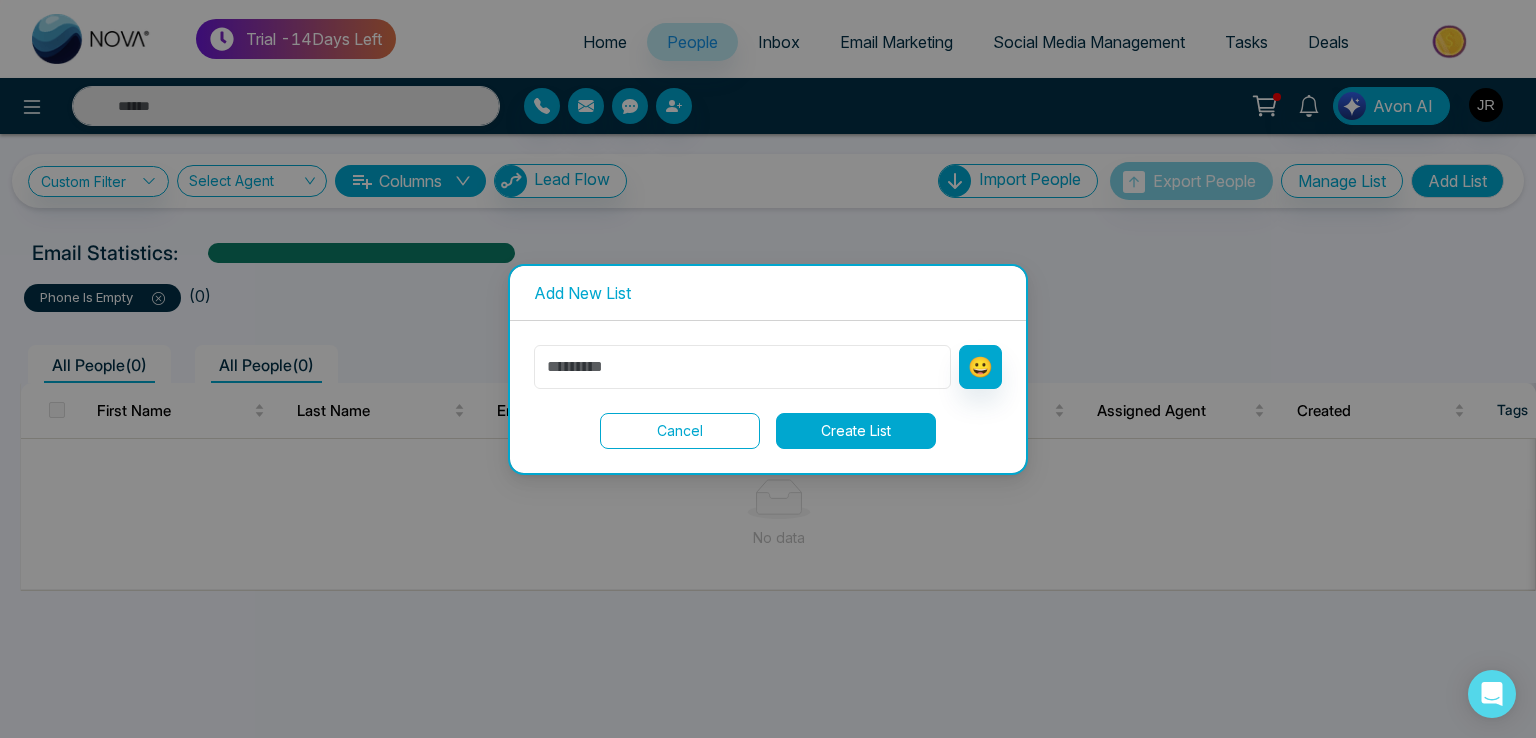 click at bounding box center [742, 367] 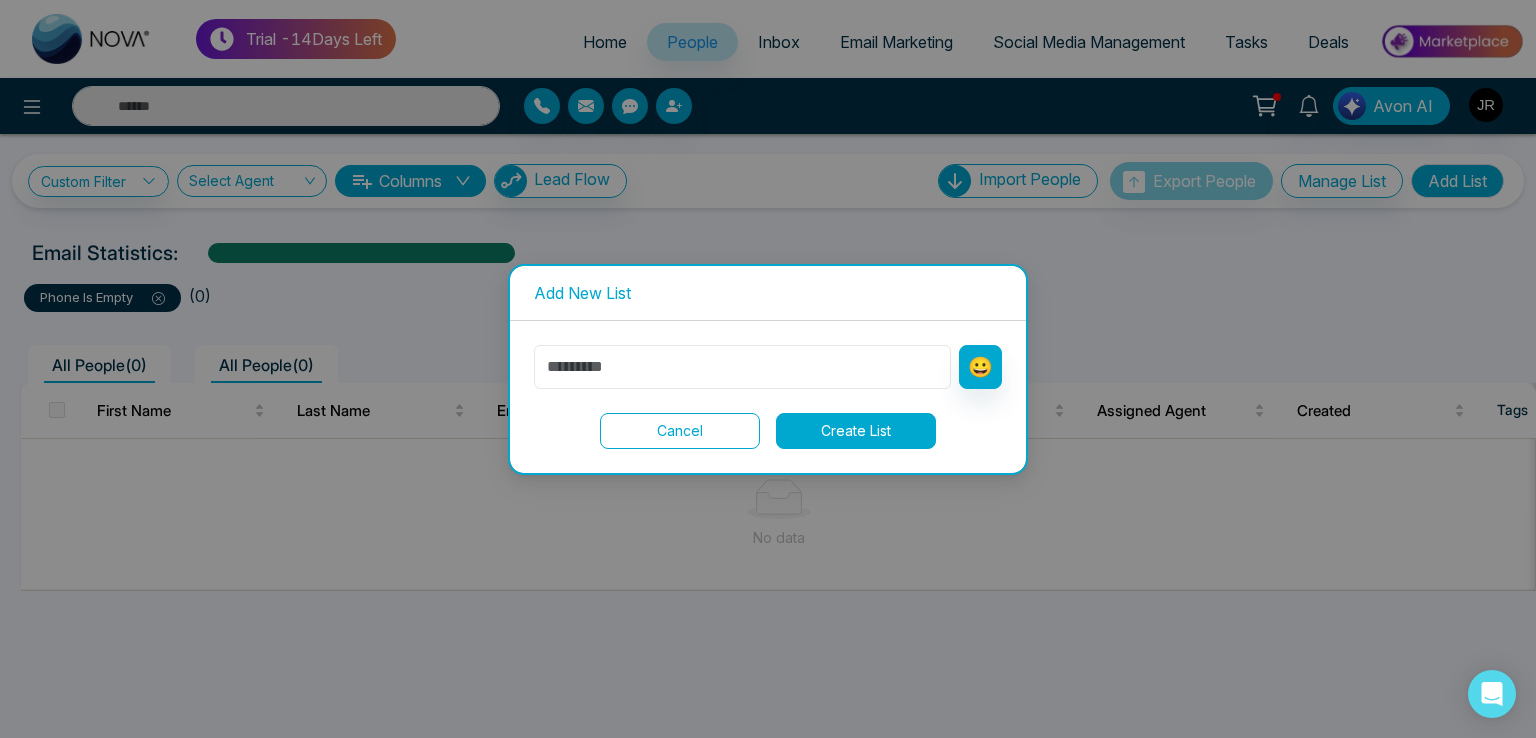 paste on "**********" 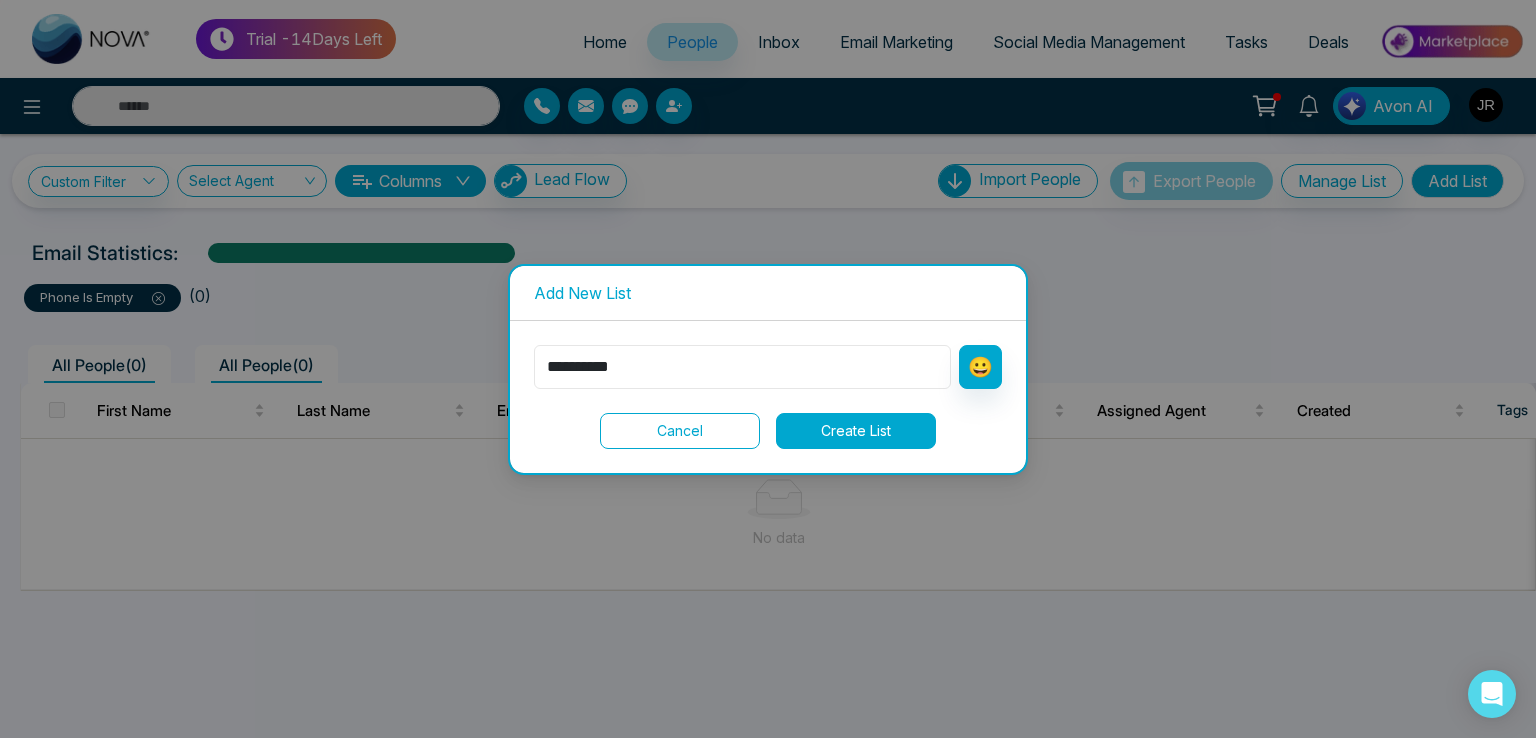 drag, startPoint x: 636, startPoint y: 366, endPoint x: 475, endPoint y: 366, distance: 161 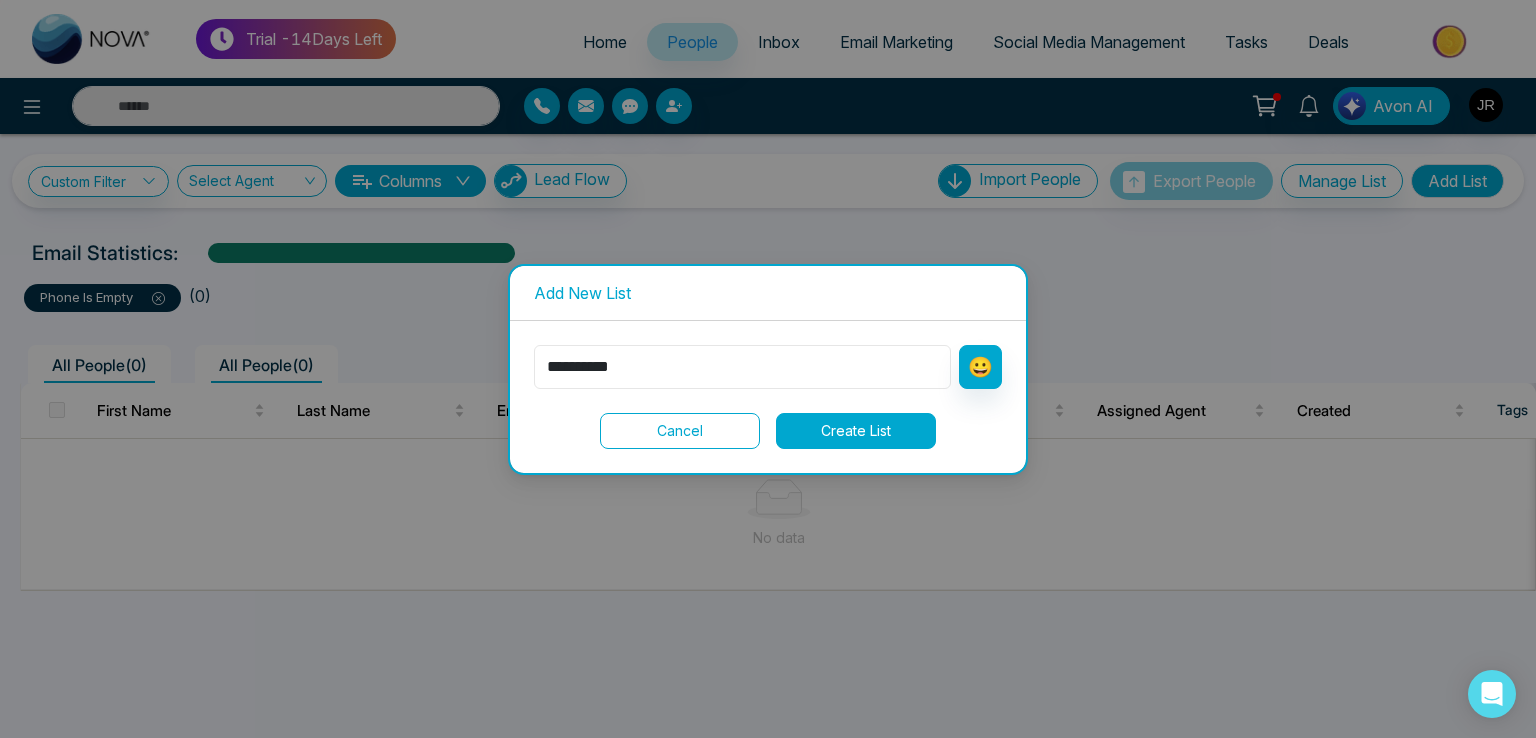 click on "**********" at bounding box center (768, 369) 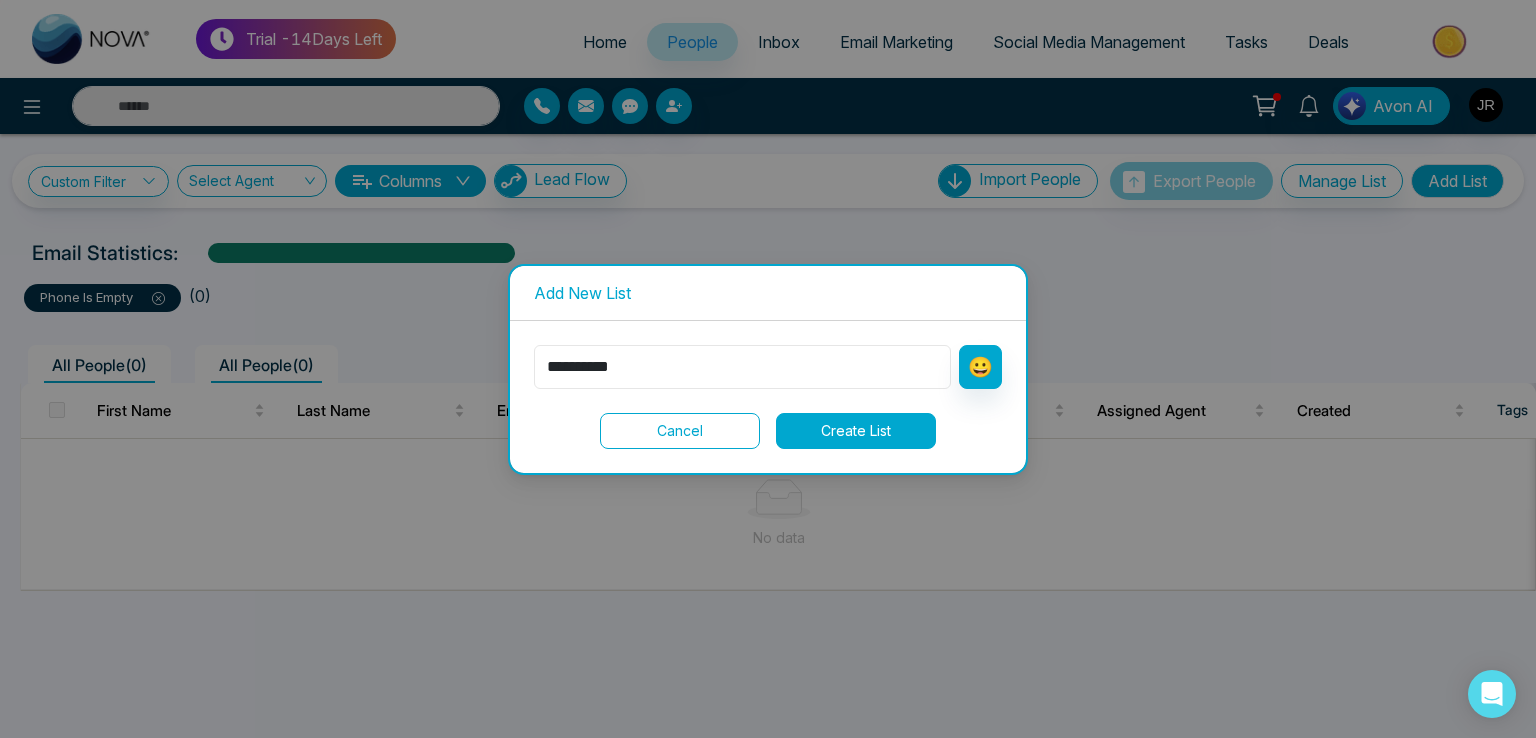 type on "**********" 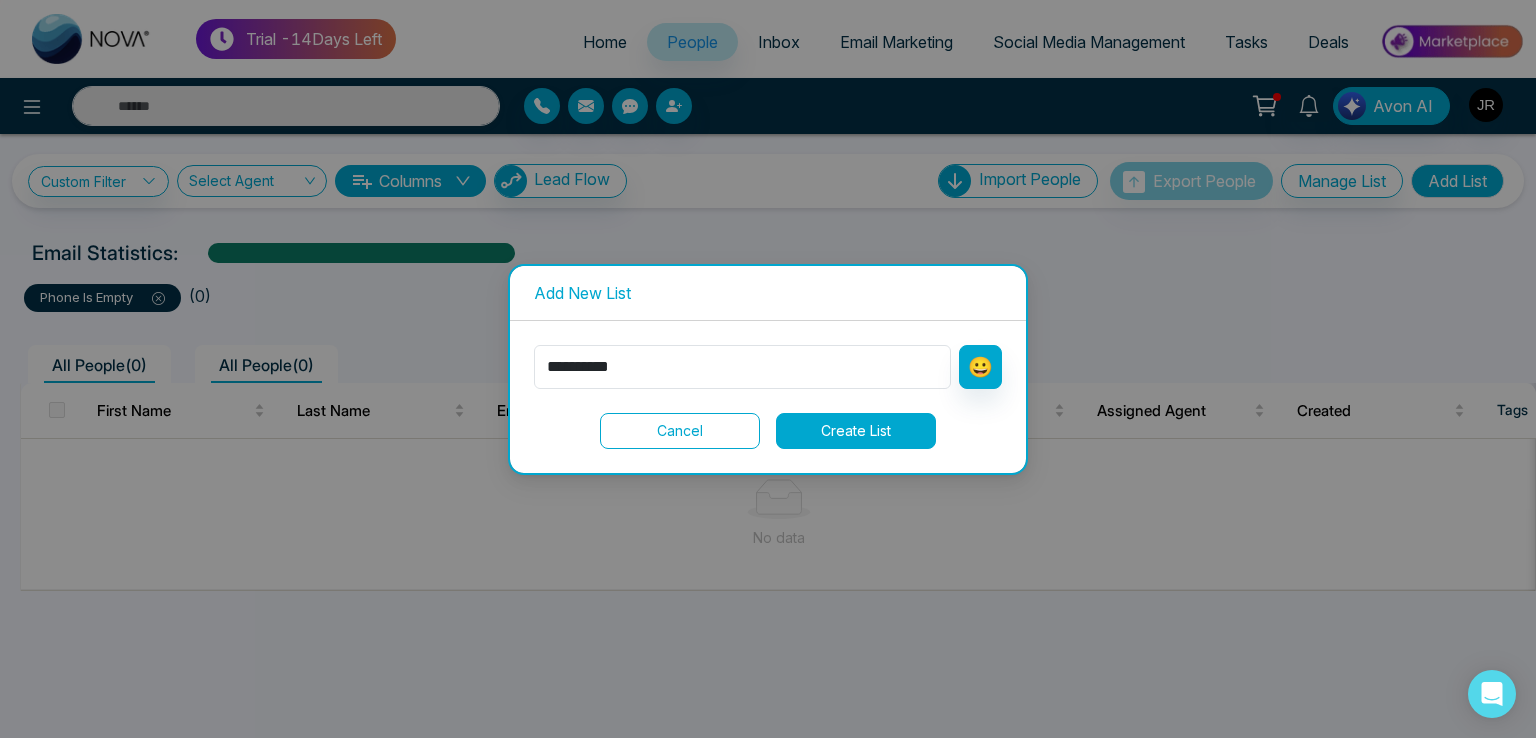 click on "Add New List" at bounding box center (768, 293) 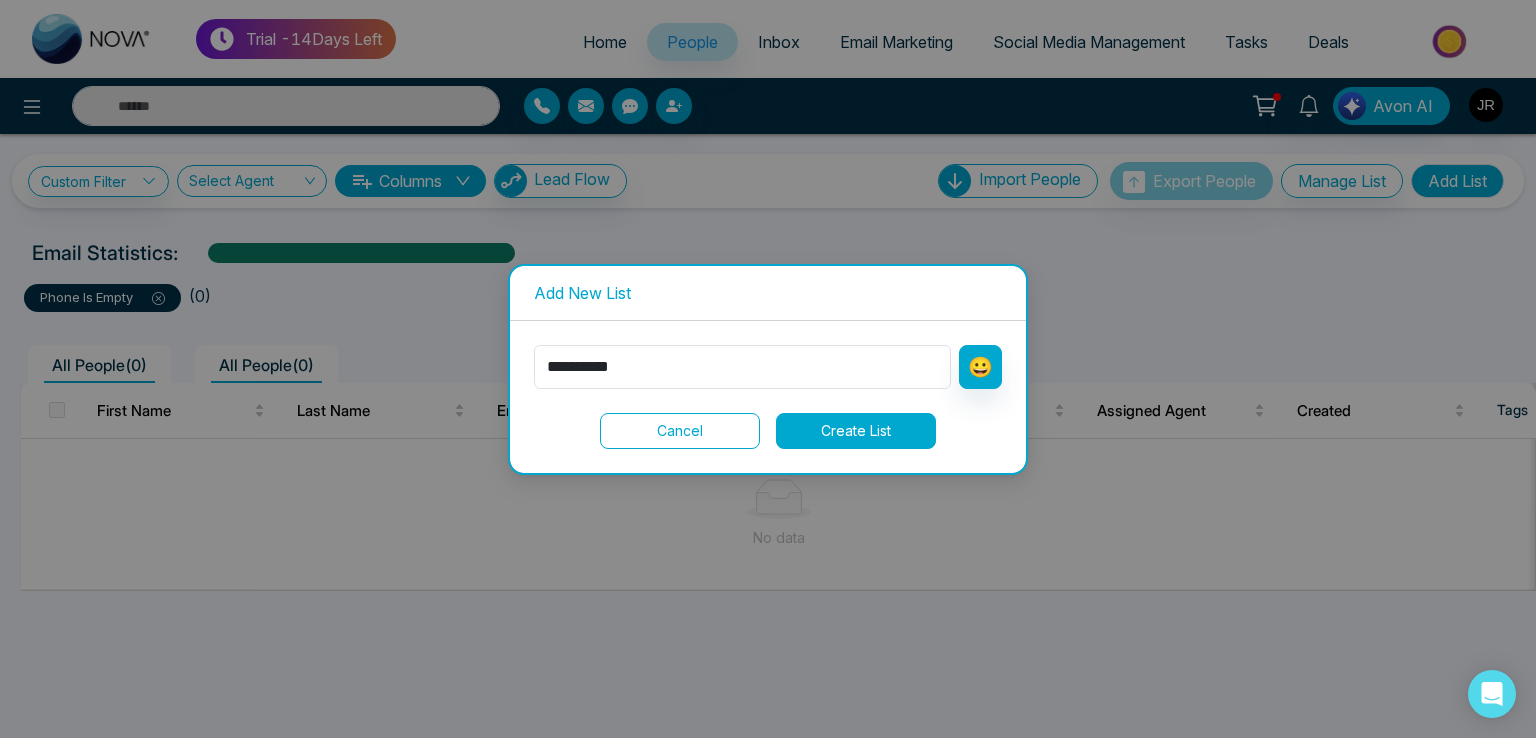 click on "Create List" at bounding box center (856, 431) 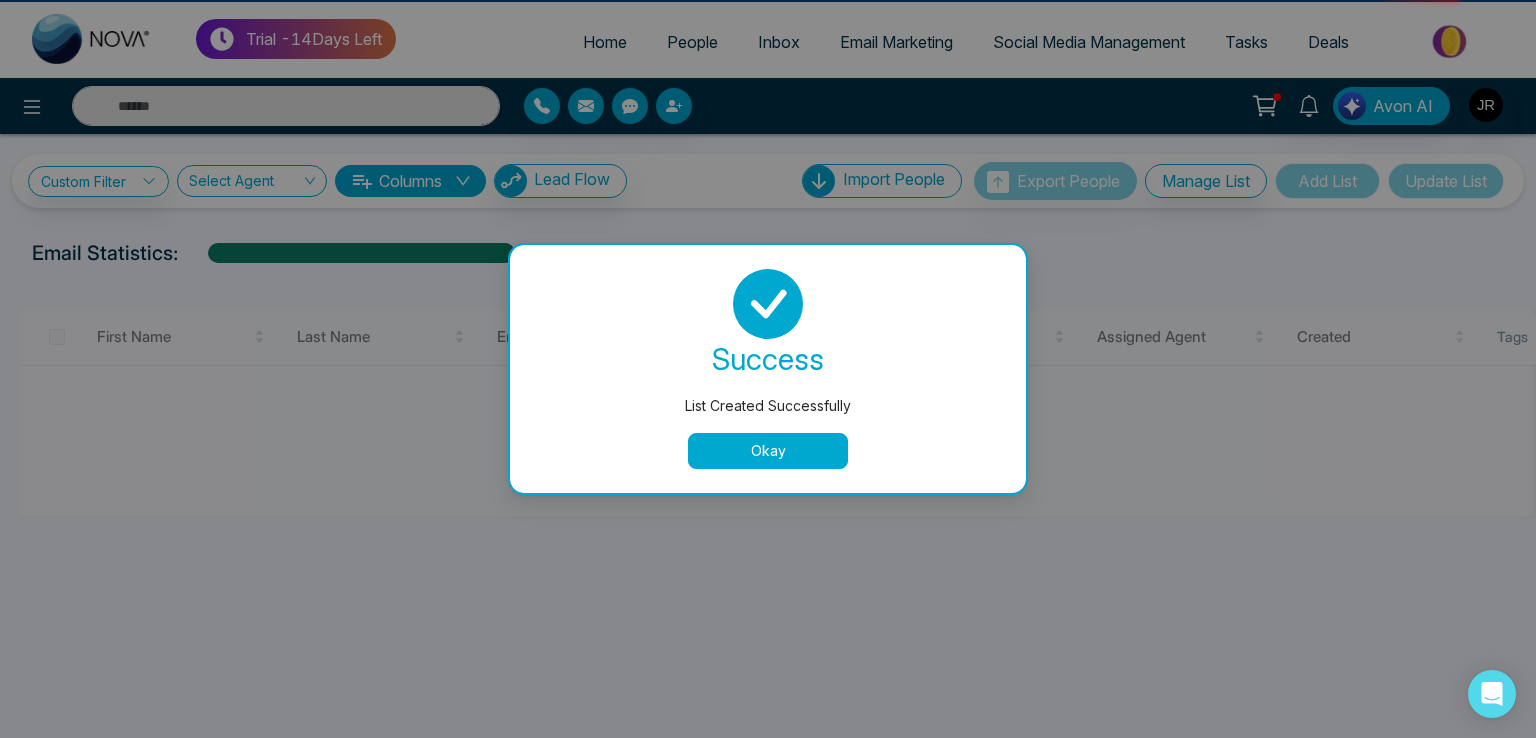 click on "Okay" at bounding box center [768, 451] 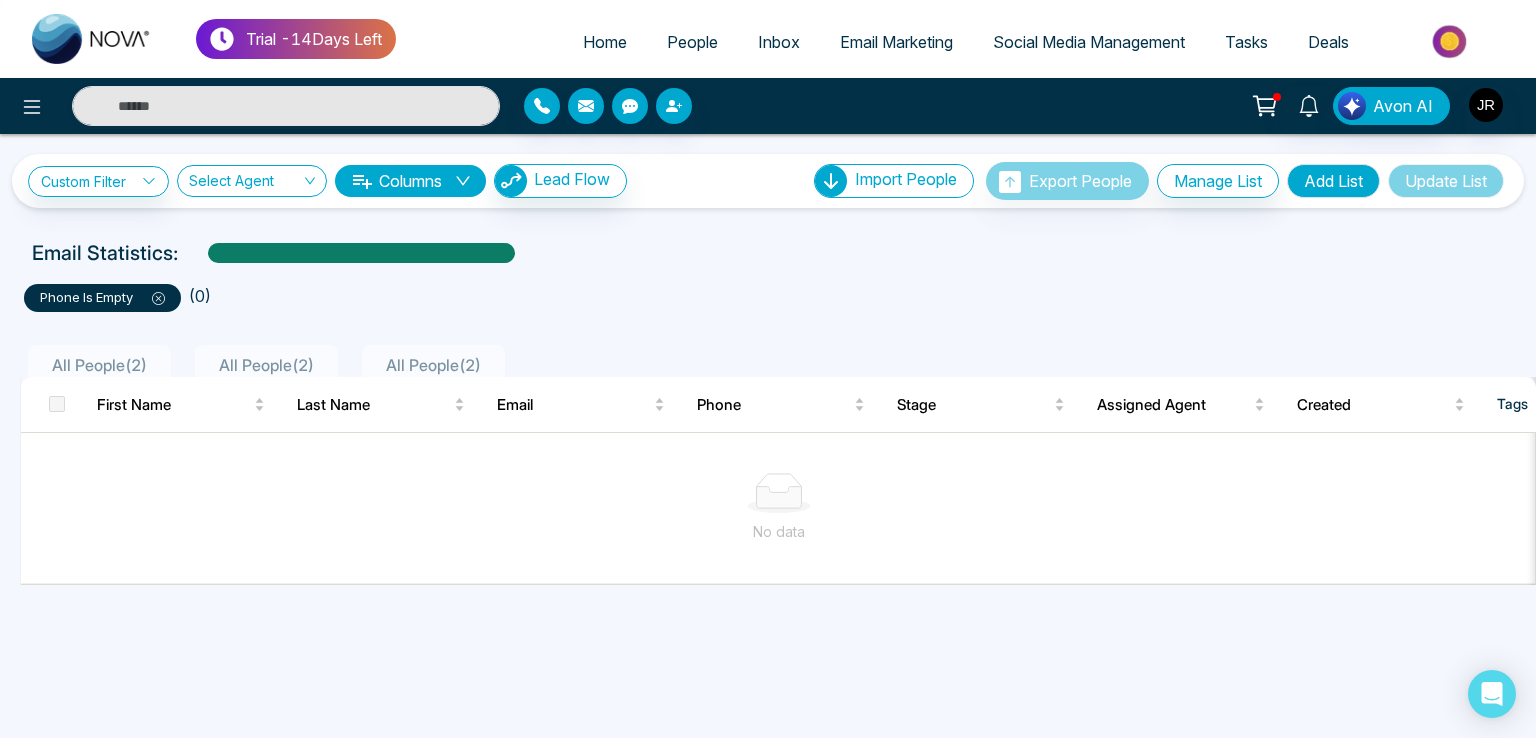click on "All People  ( 2 )" at bounding box center (433, 365) 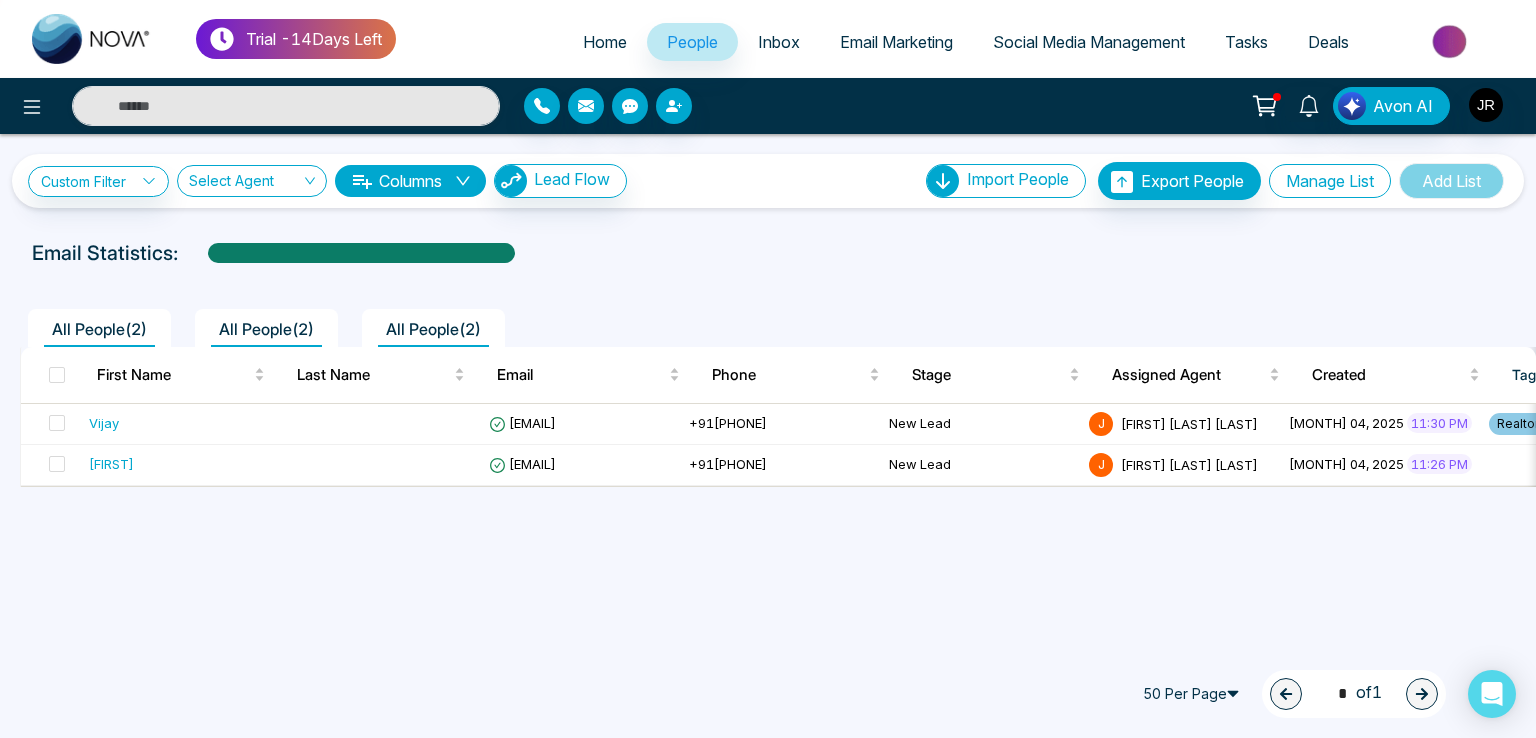 click on "Manage List" at bounding box center [1330, 181] 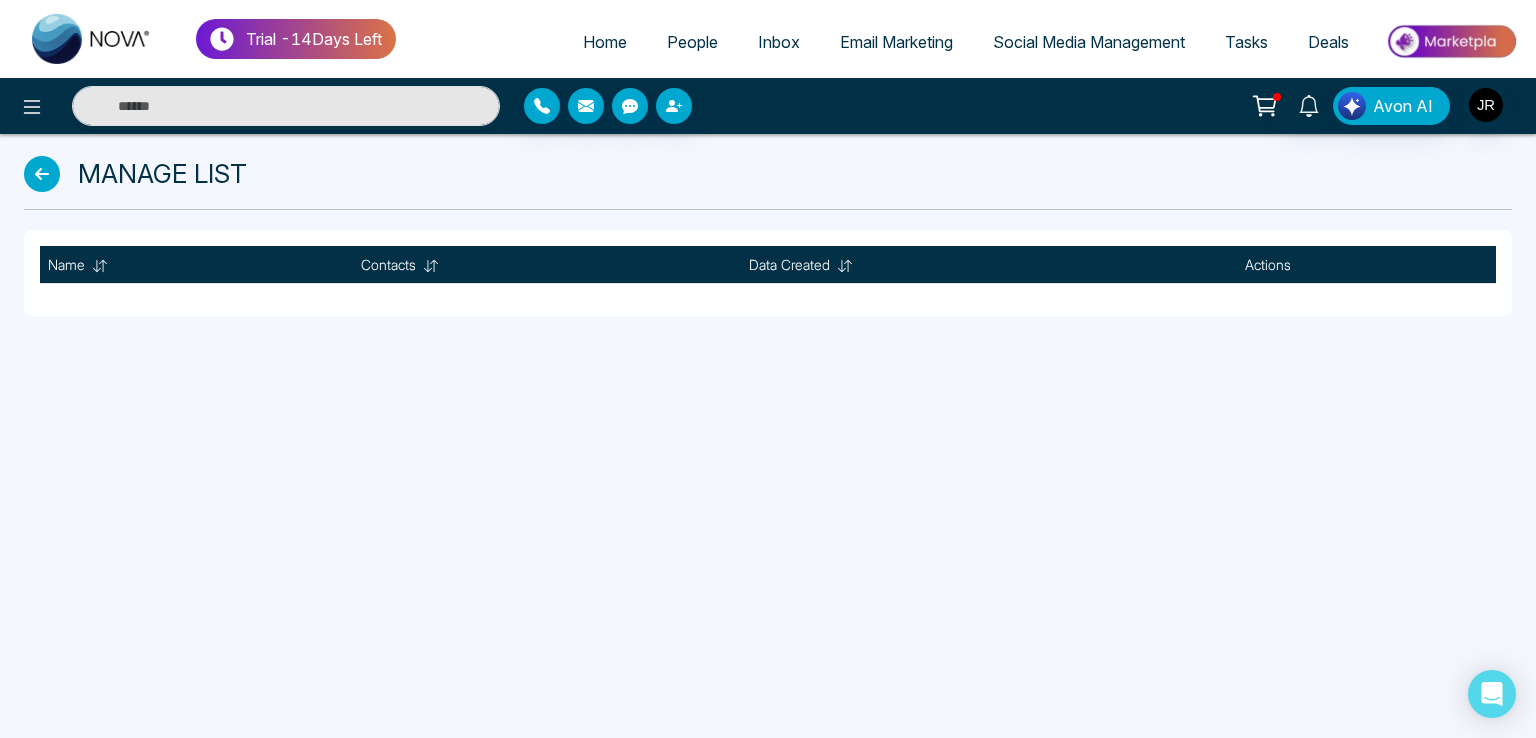 click at bounding box center (42, 174) 